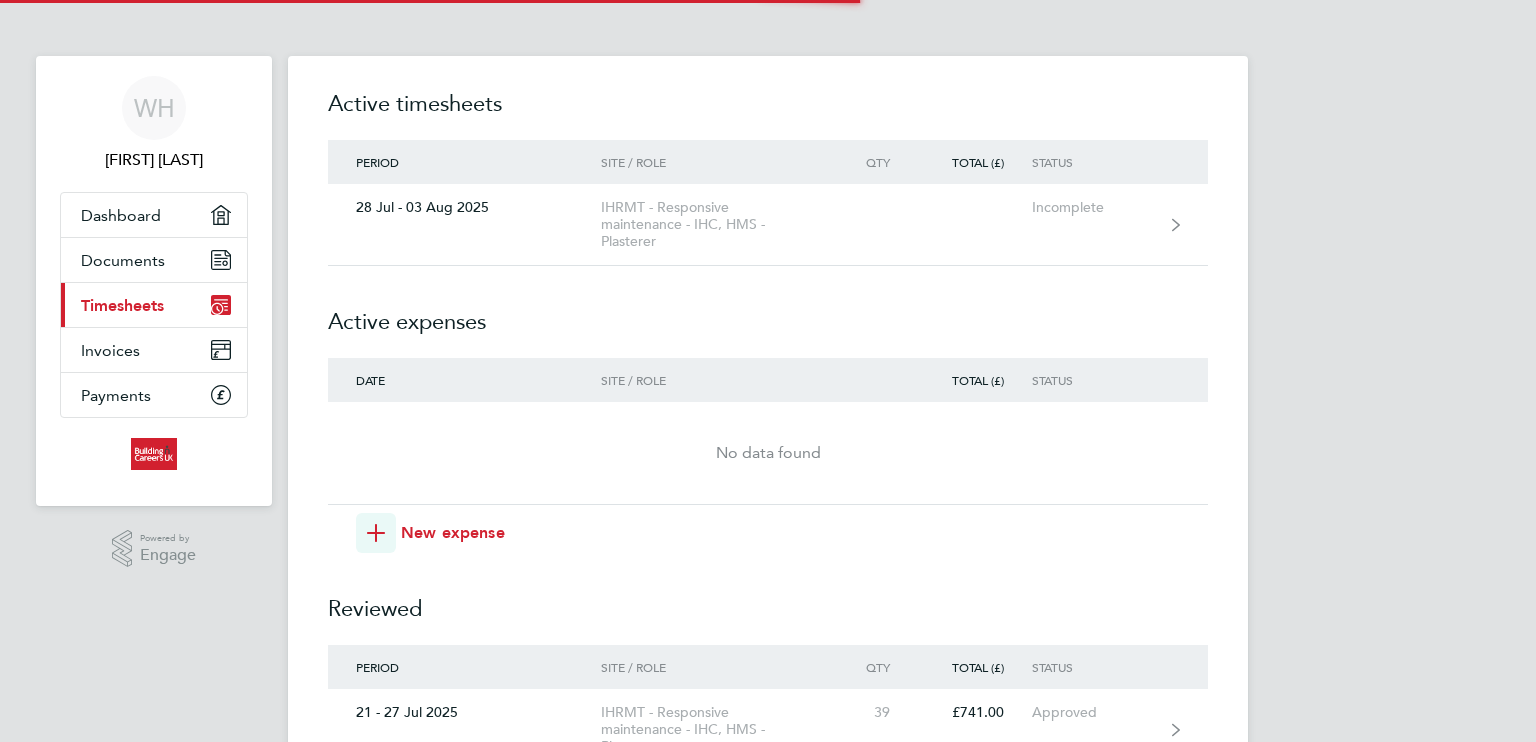 scroll, scrollTop: 0, scrollLeft: 0, axis: both 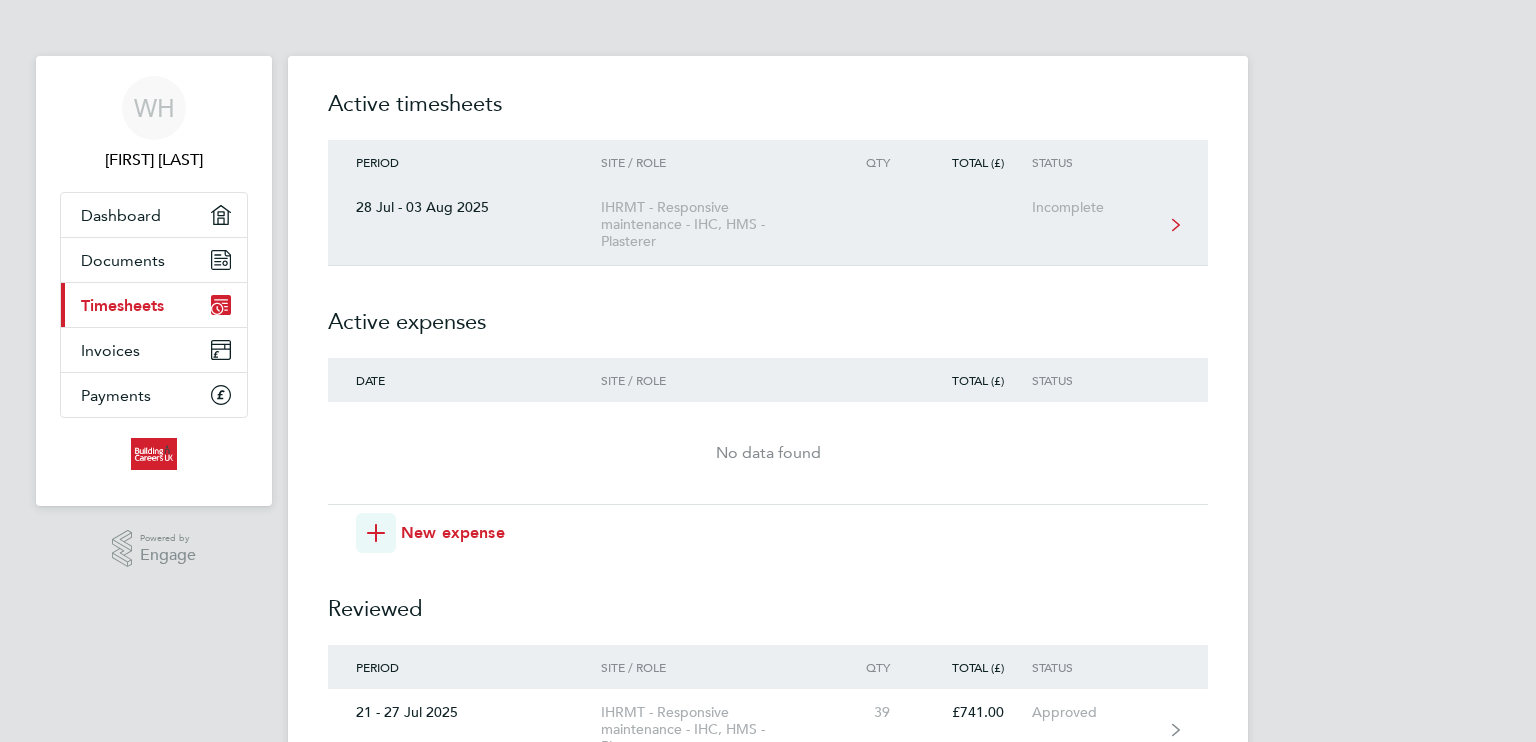 click on "IHRMT - Responsive maintenance - IHC, HMS -  Plasterer" 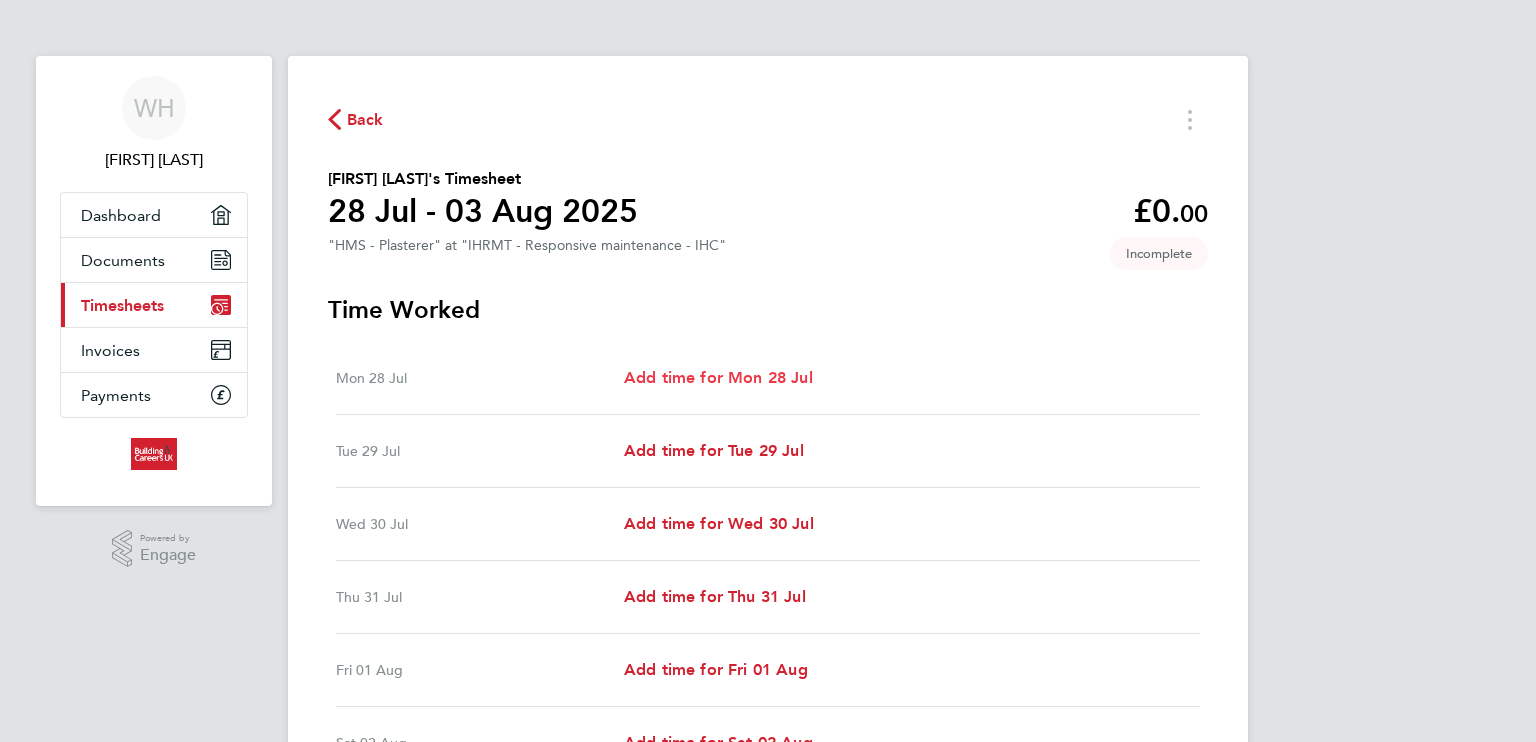 click on "Add time for Mon 28 Jul" at bounding box center (718, 377) 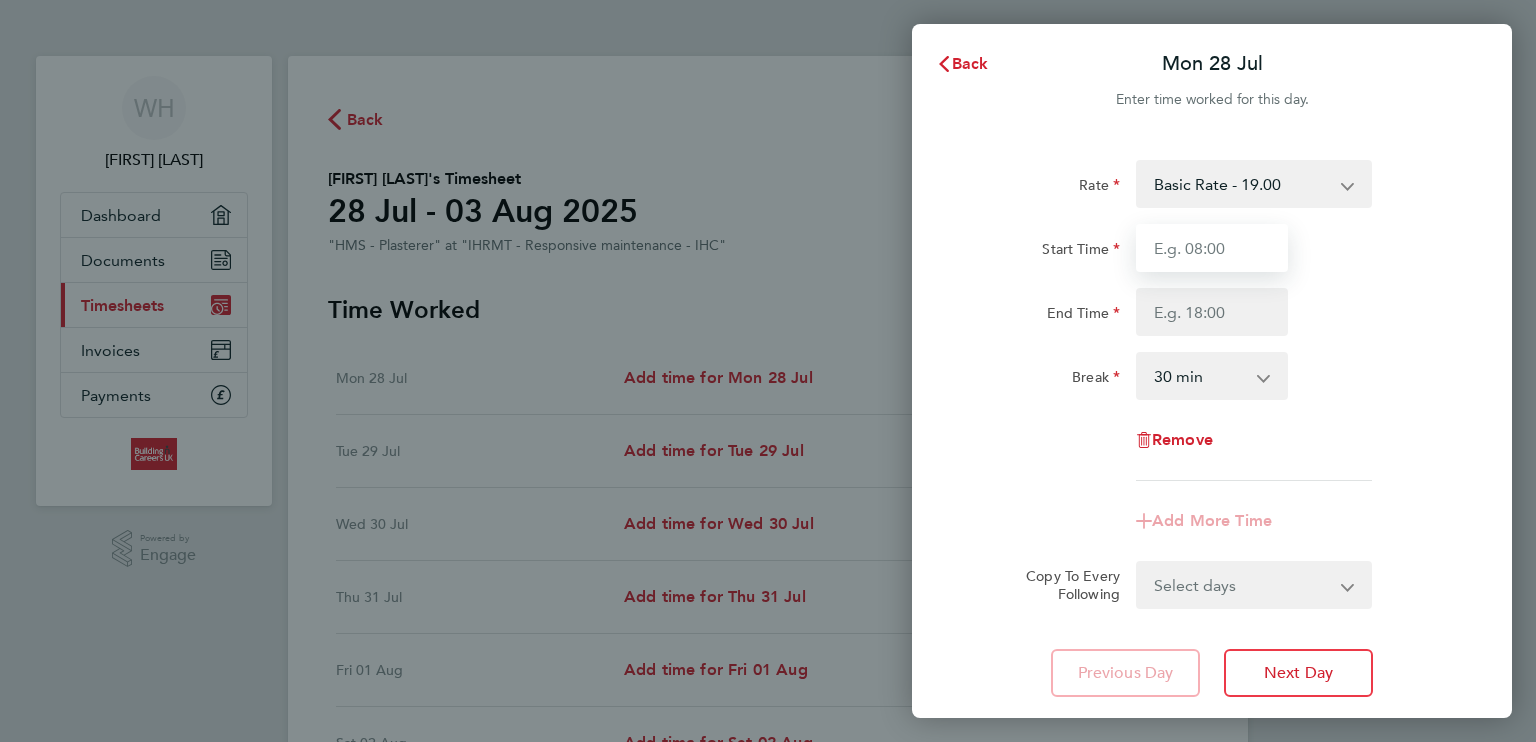 click on "Start Time" at bounding box center [1212, 248] 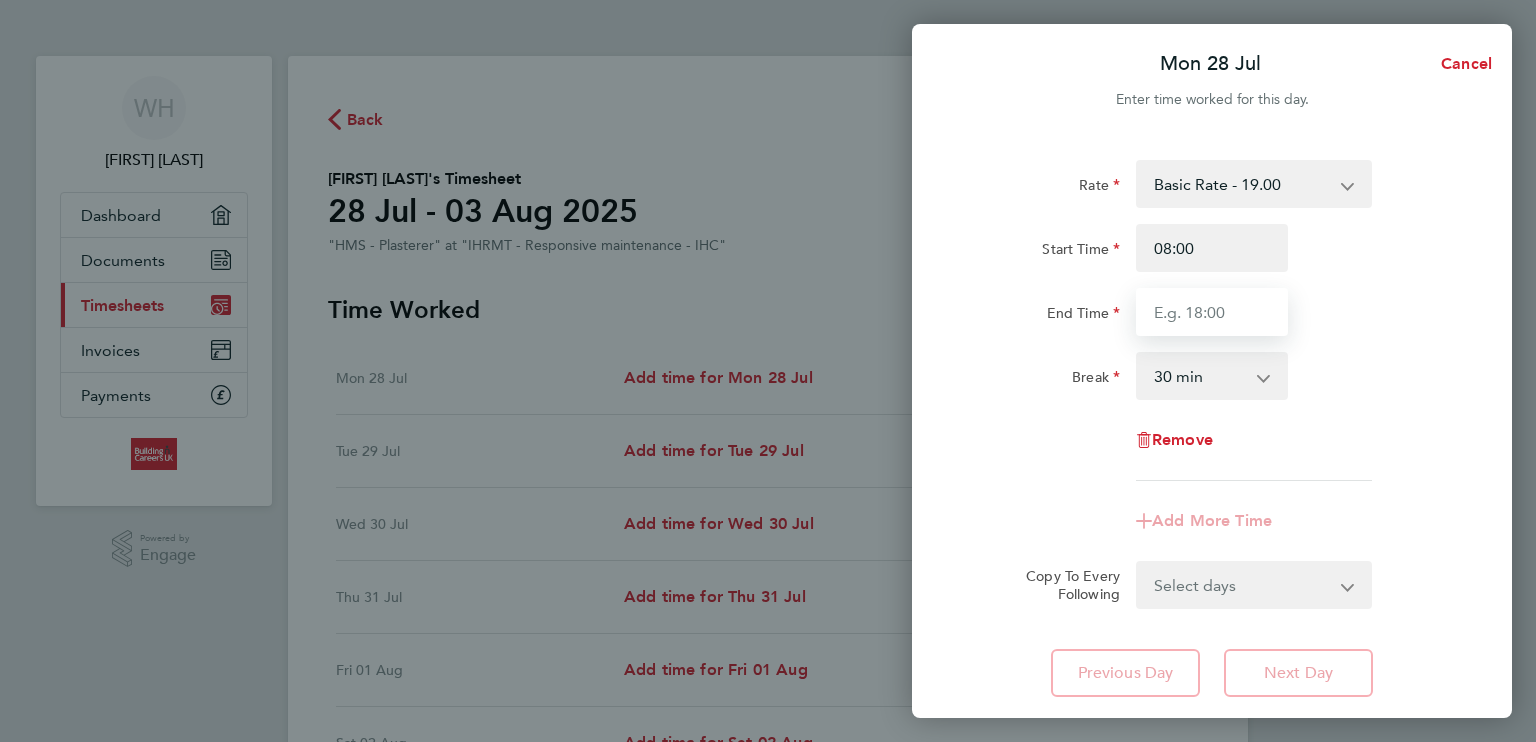 click on "End Time" at bounding box center (1212, 312) 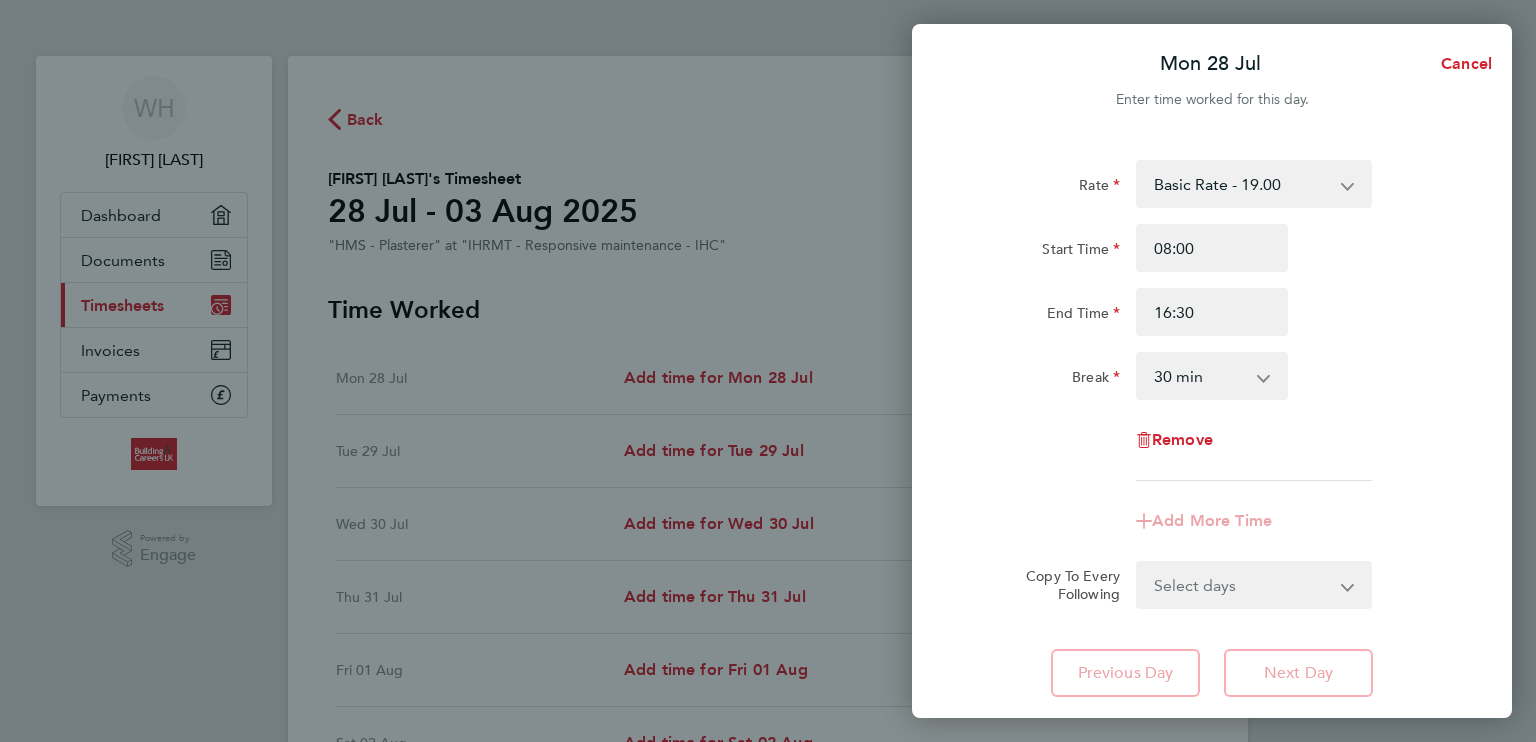 click on "Rate  Basic Rate - 19.00
Start Time 08:00 End Time 16:30 Break  0 min   15 min   30 min   45 min   60 min   75 min   90 min
Remove
Add More Time  Copy To Every Following  Select days   Day   Weekday (Mon-Fri)   Weekend (Sat-Sun)   Tuesday   Wednesday   Thursday   Friday   Saturday   Sunday" 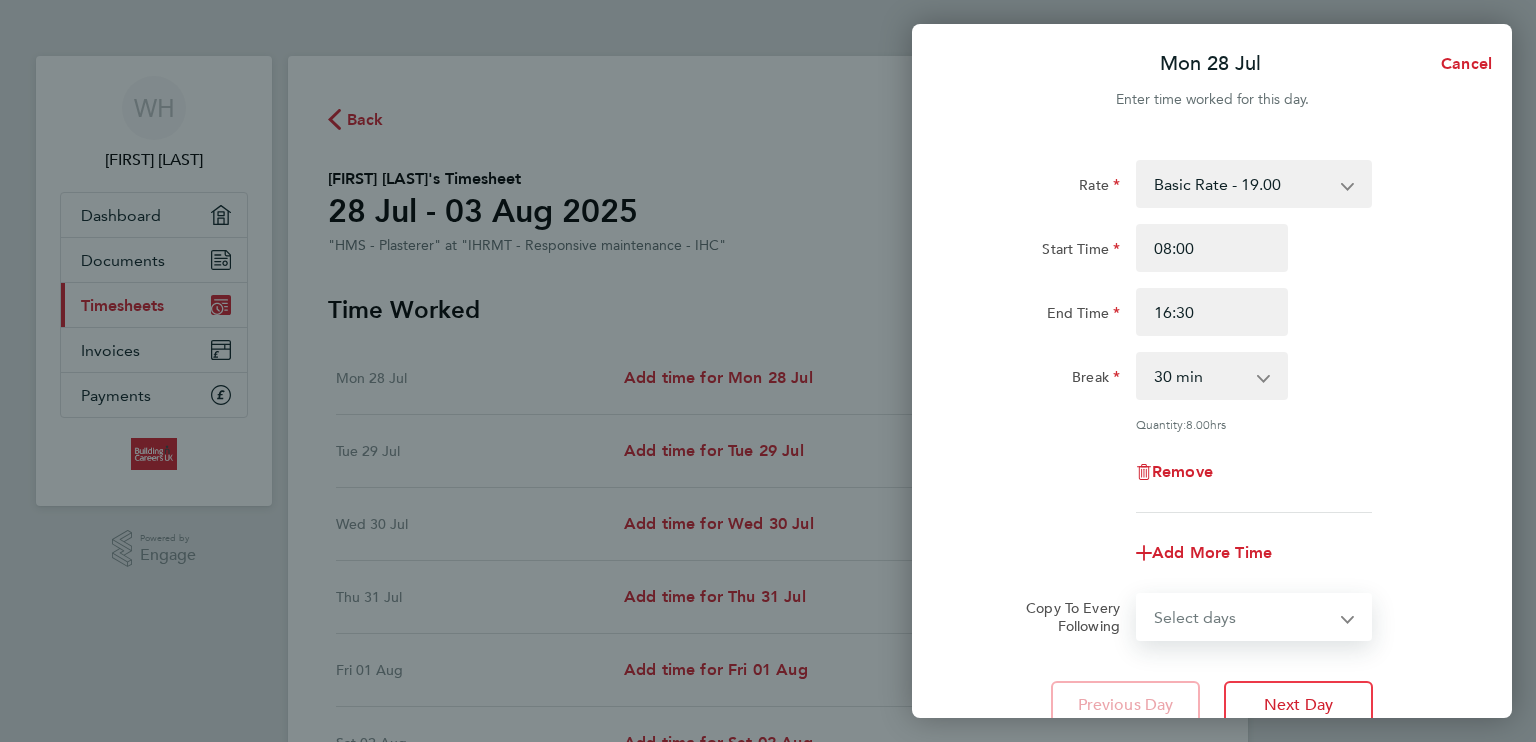 select on "TUE" 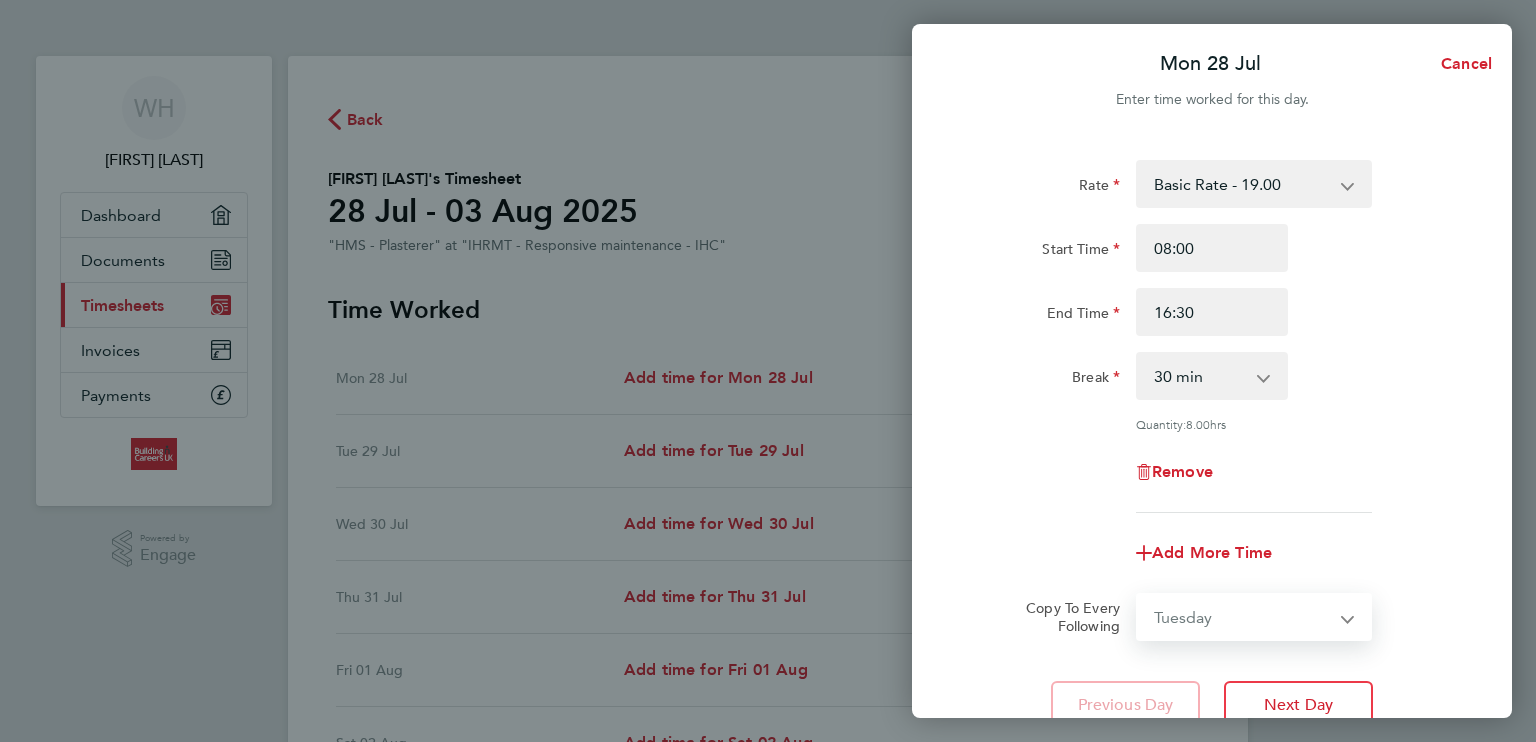 click on "Select days   Day   Weekday (Mon-Fri)   Weekend (Sat-Sun)   Tuesday   Wednesday   Thursday   Friday   Saturday   Sunday" at bounding box center (1243, 617) 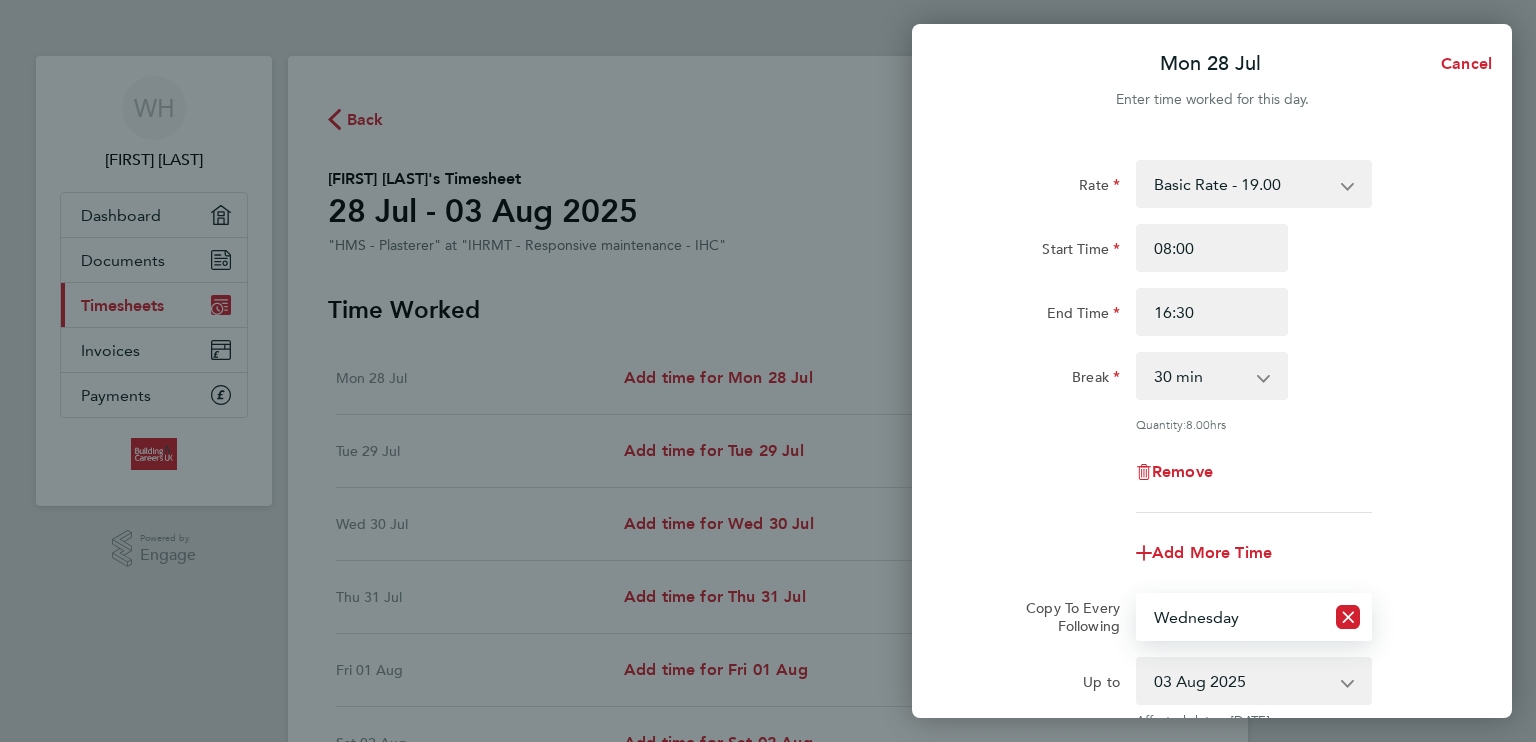 select on "TUE" 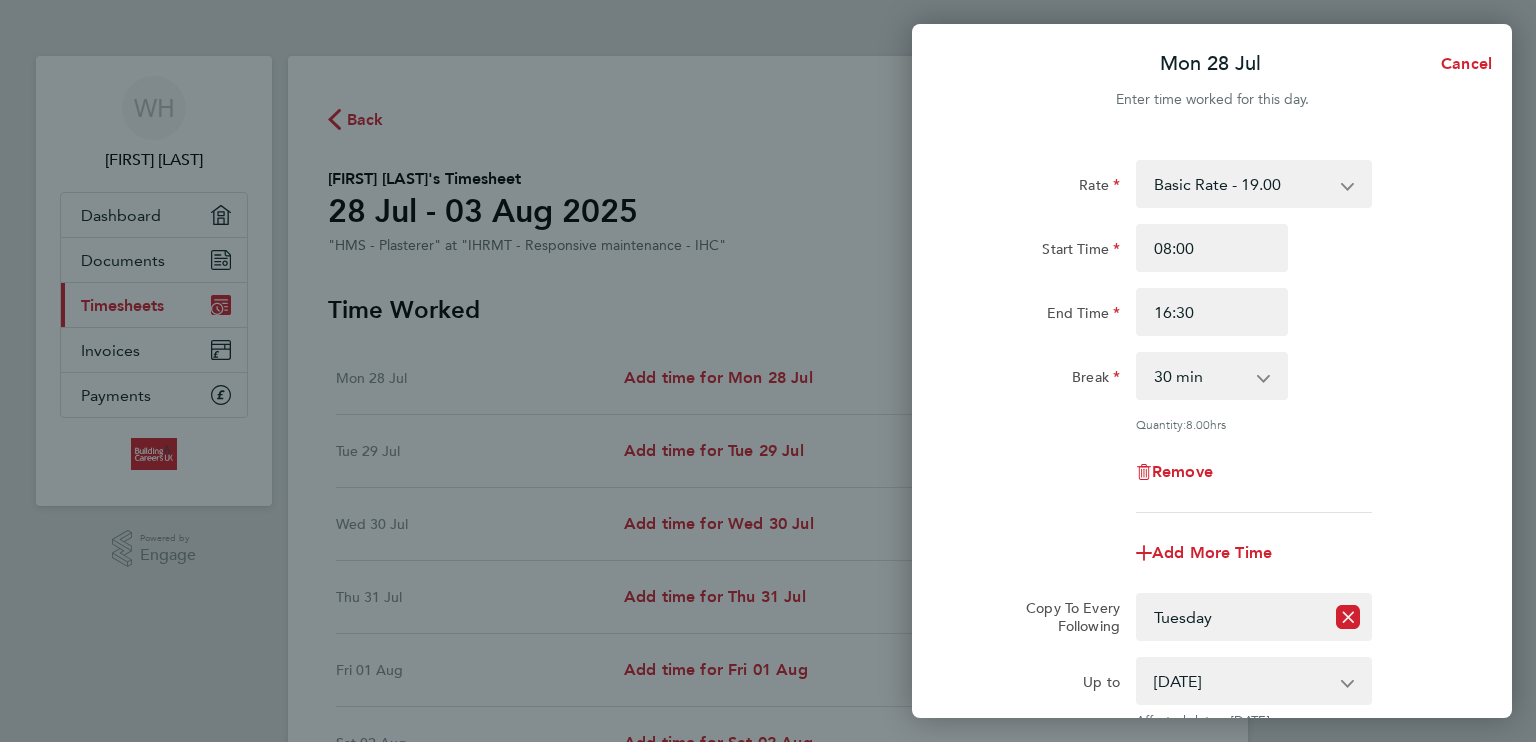 click on "Break  0 min   15 min   30 min   45 min   60 min   75 min   90 min" 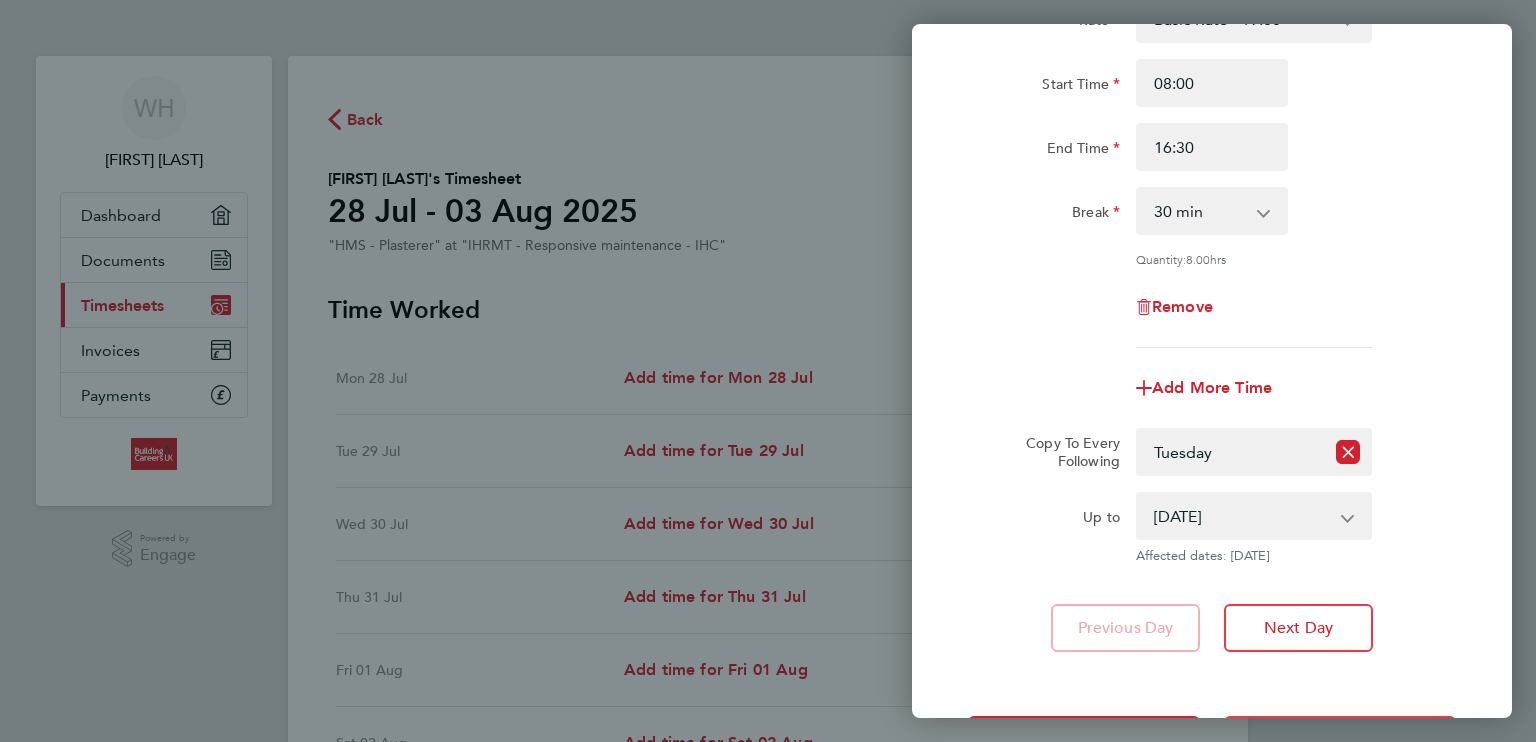 scroll, scrollTop: 200, scrollLeft: 0, axis: vertical 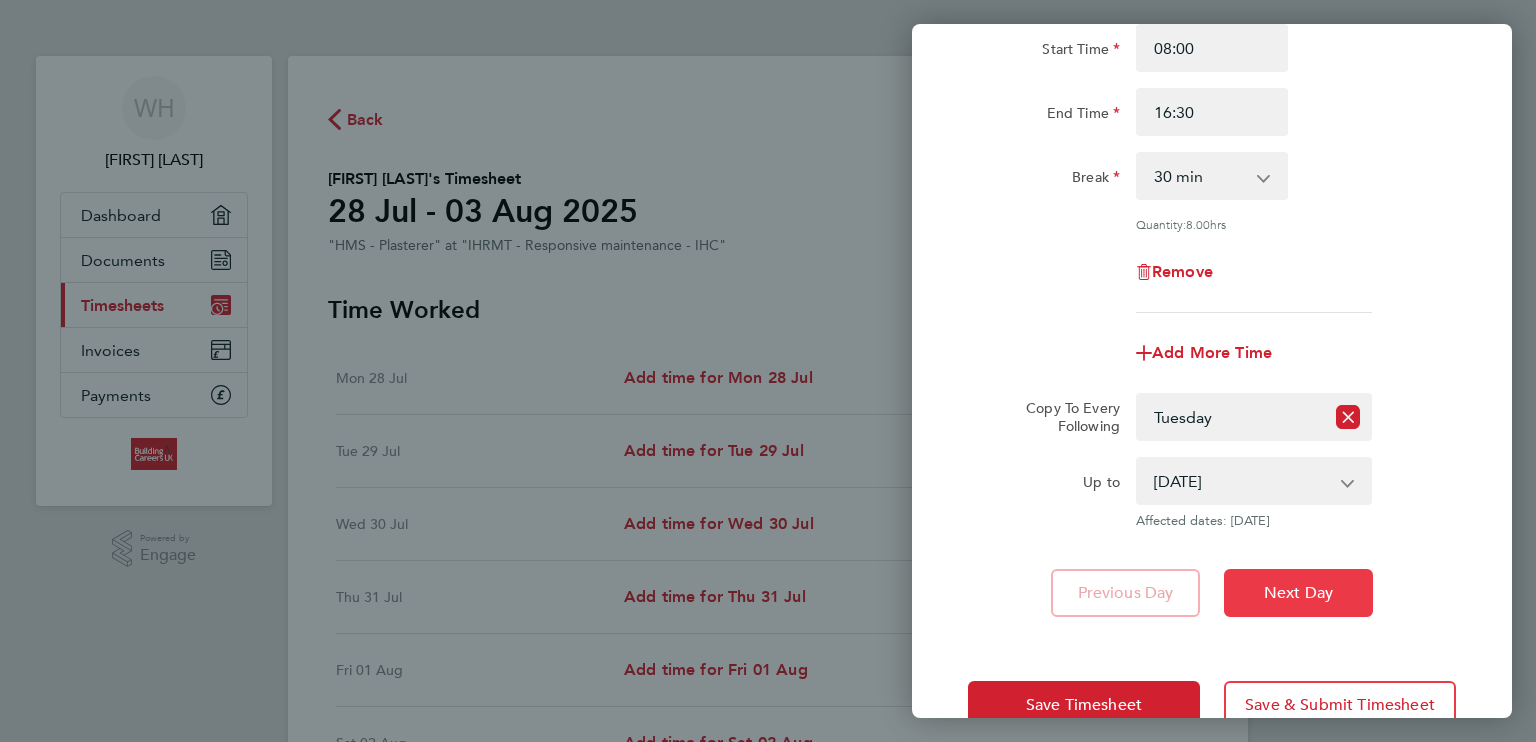 click on "Next Day" 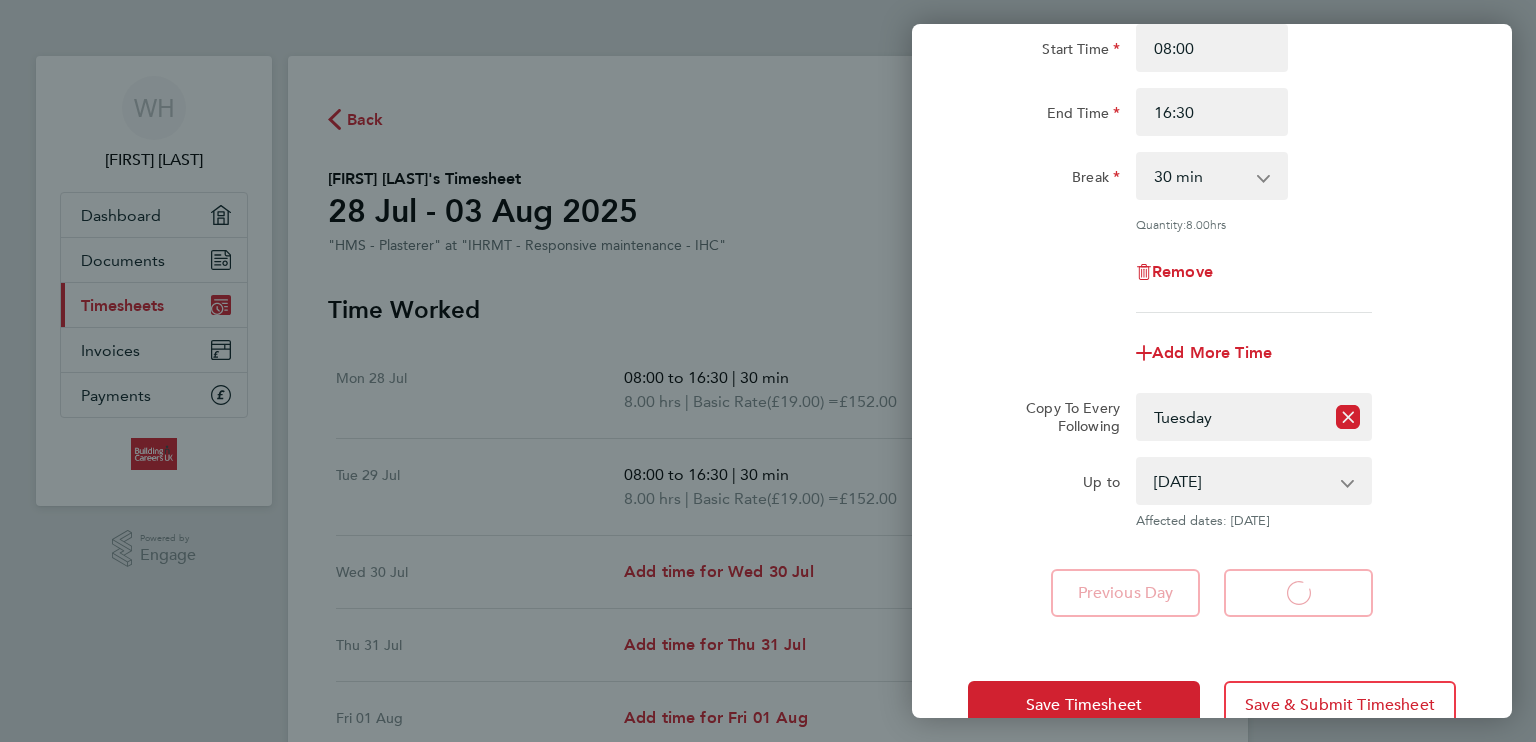 select on "30" 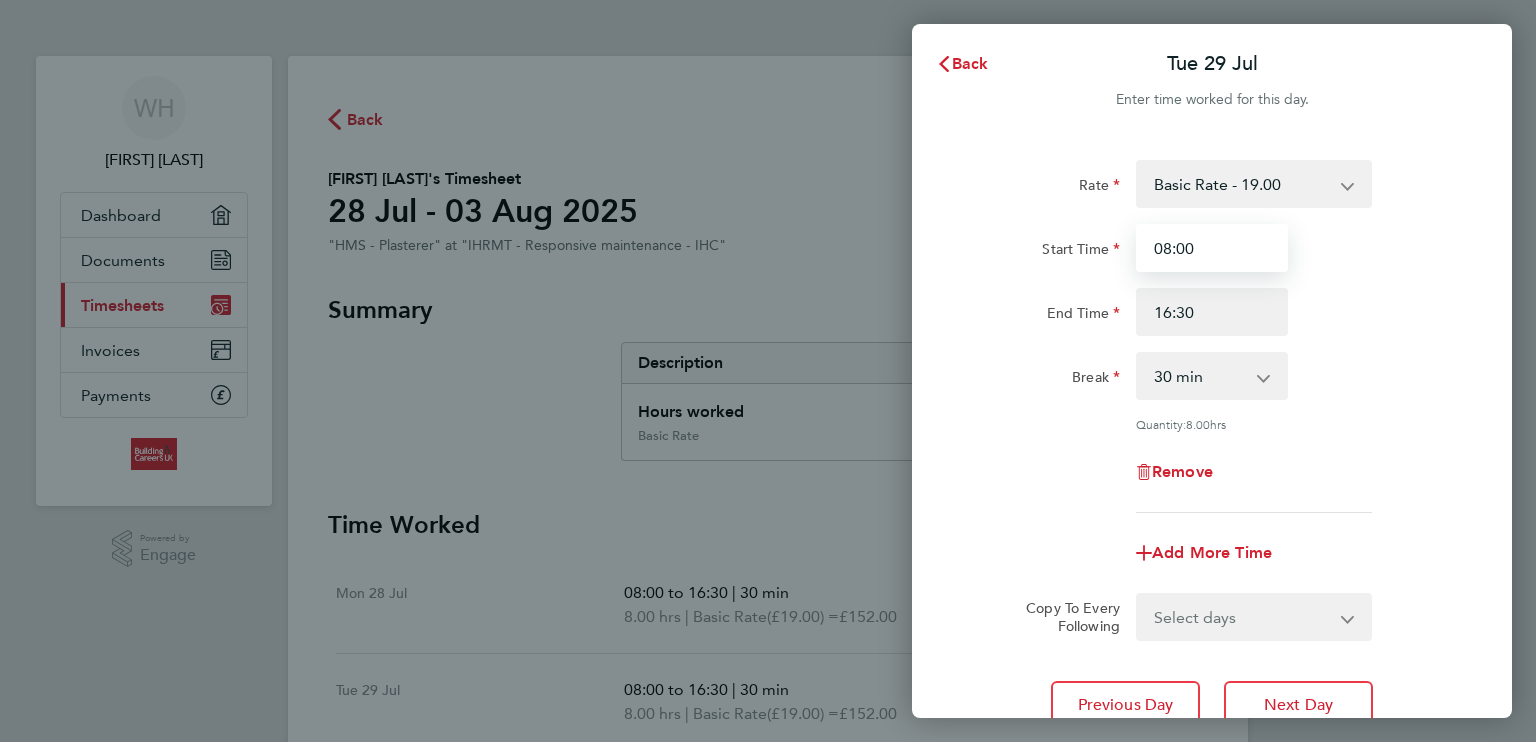 click on "08:00" at bounding box center (1212, 248) 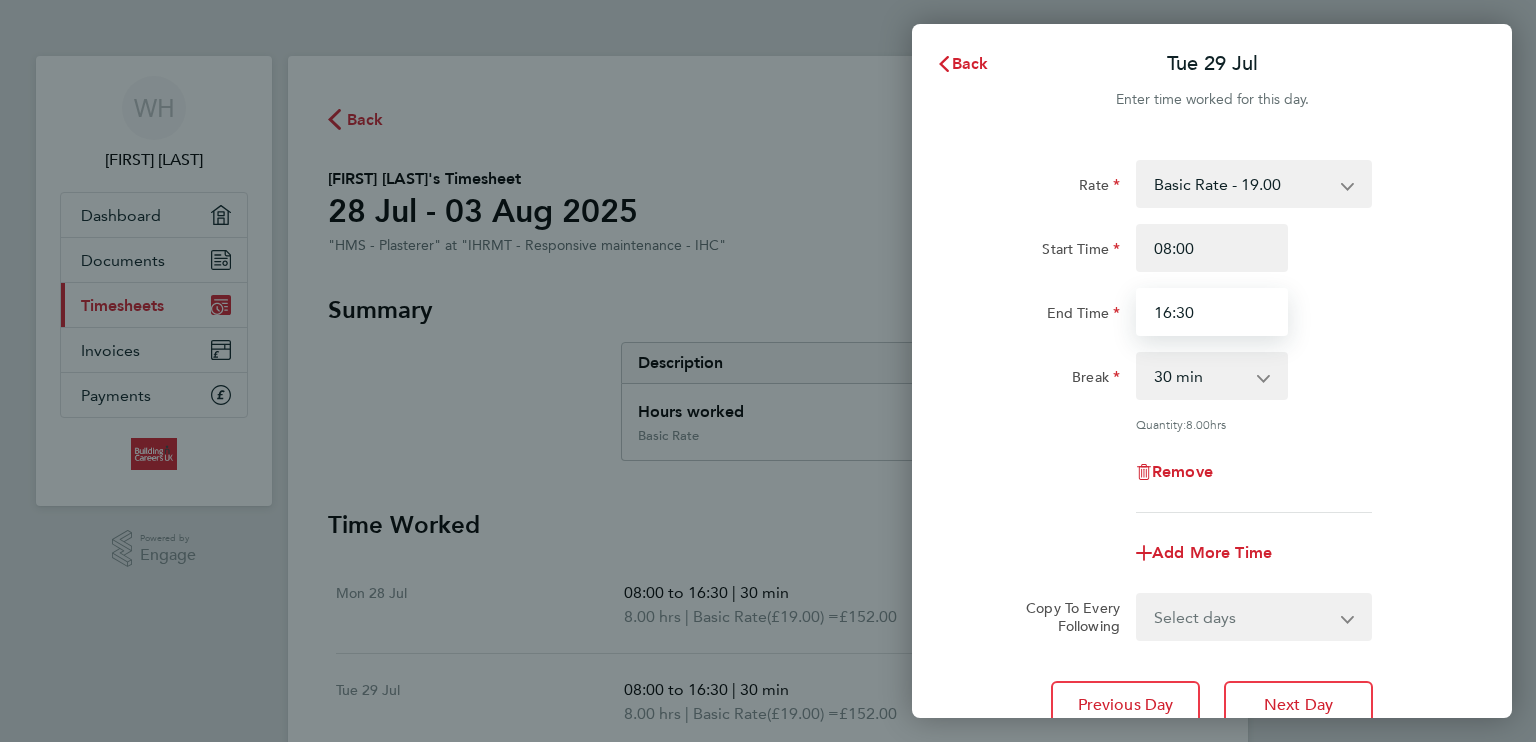 click on "16:30" at bounding box center [1212, 312] 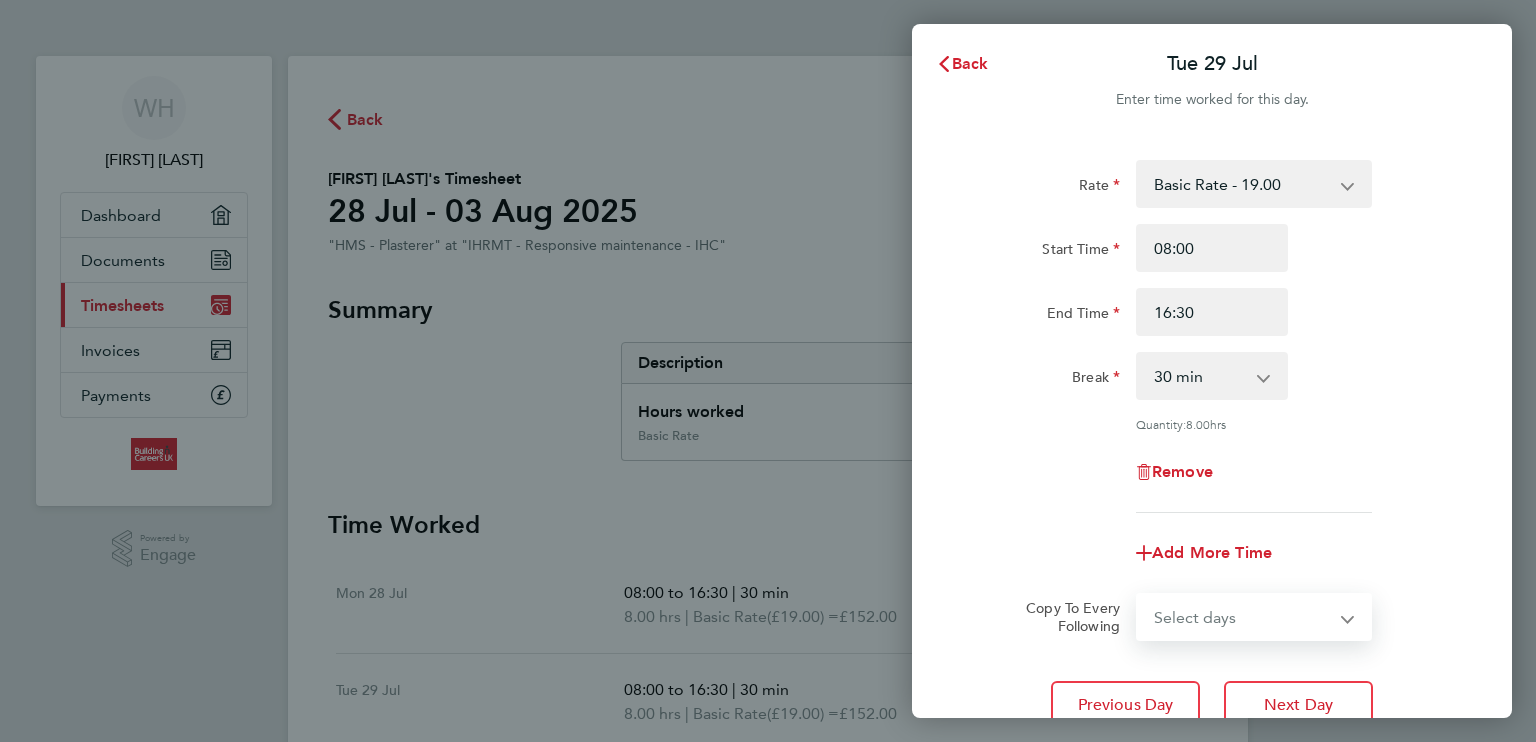 drag, startPoint x: 1300, startPoint y: 594, endPoint x: 1452, endPoint y: 460, distance: 202.63268 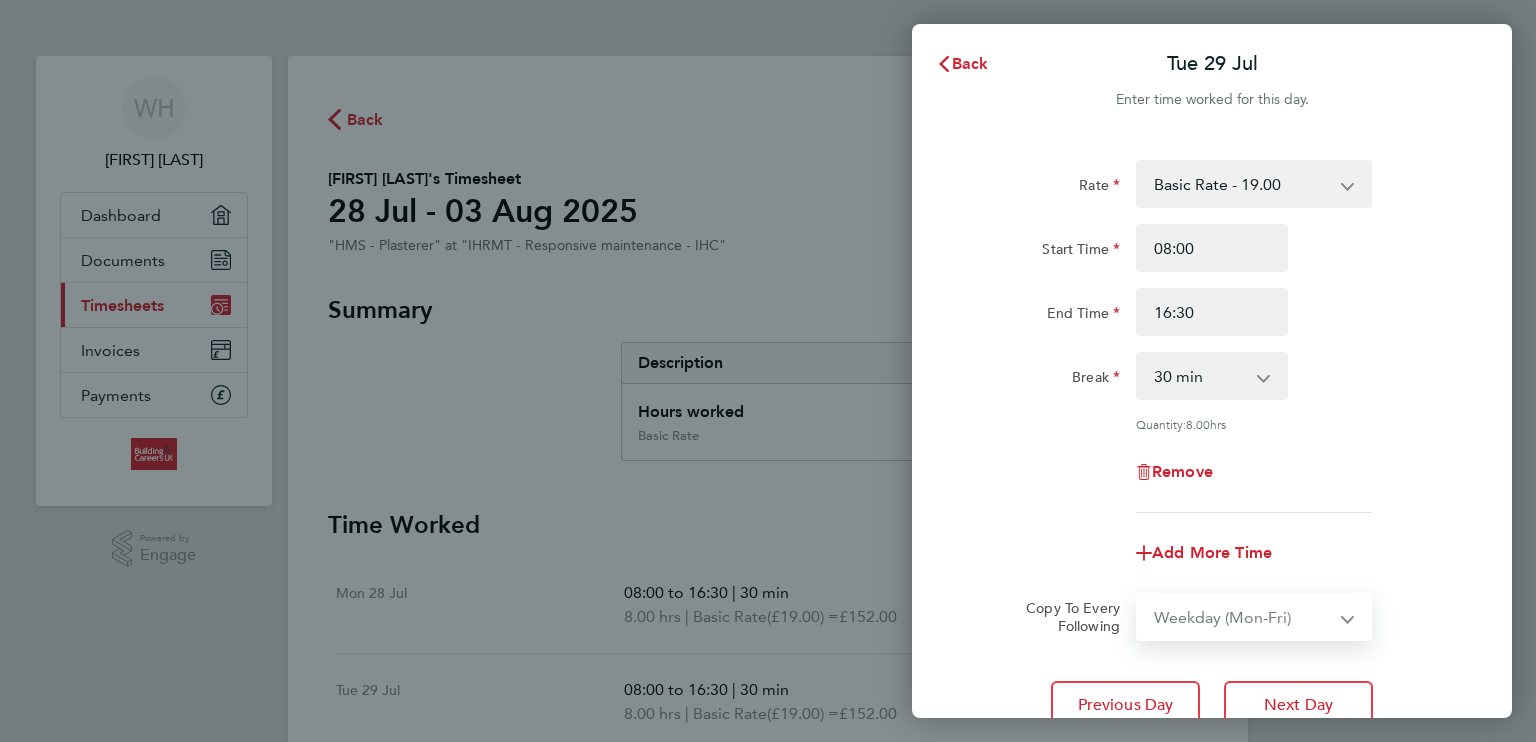 click on "Select days   Day   Weekday (Mon-Fri)   Weekend (Sat-Sun)   Wednesday   Thursday   Friday   Saturday   Sunday" at bounding box center (1243, 617) 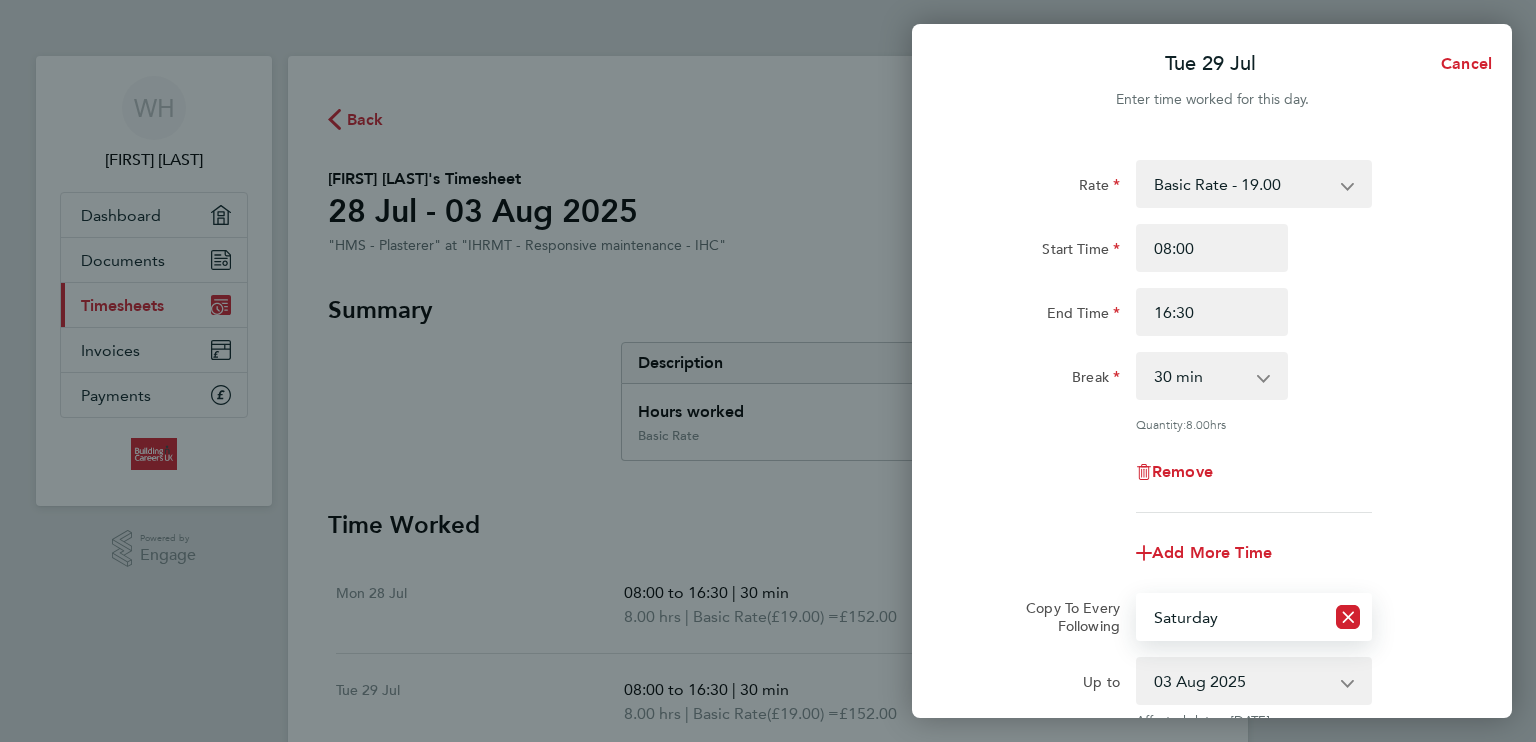 select on "SUN" 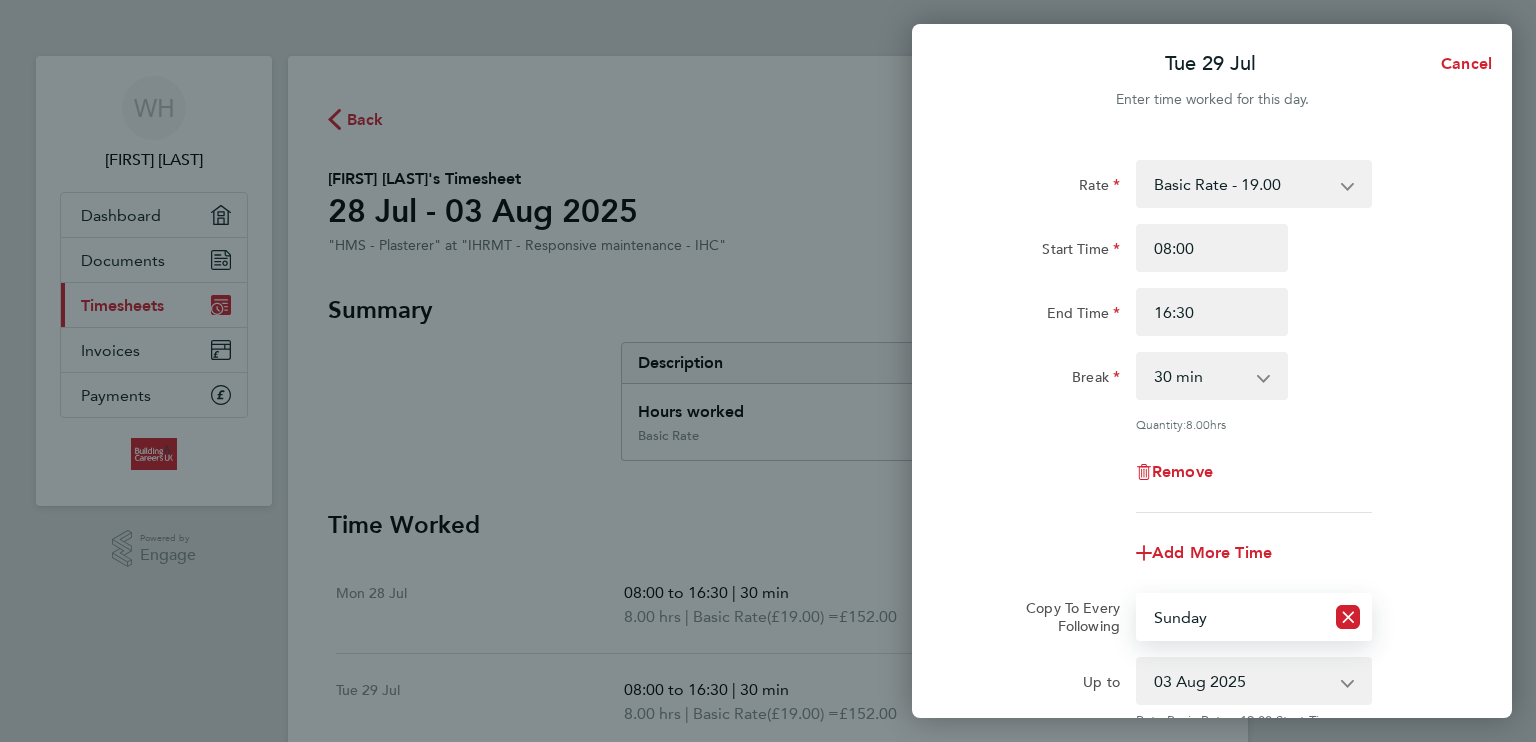 click on "End Time 16:30" 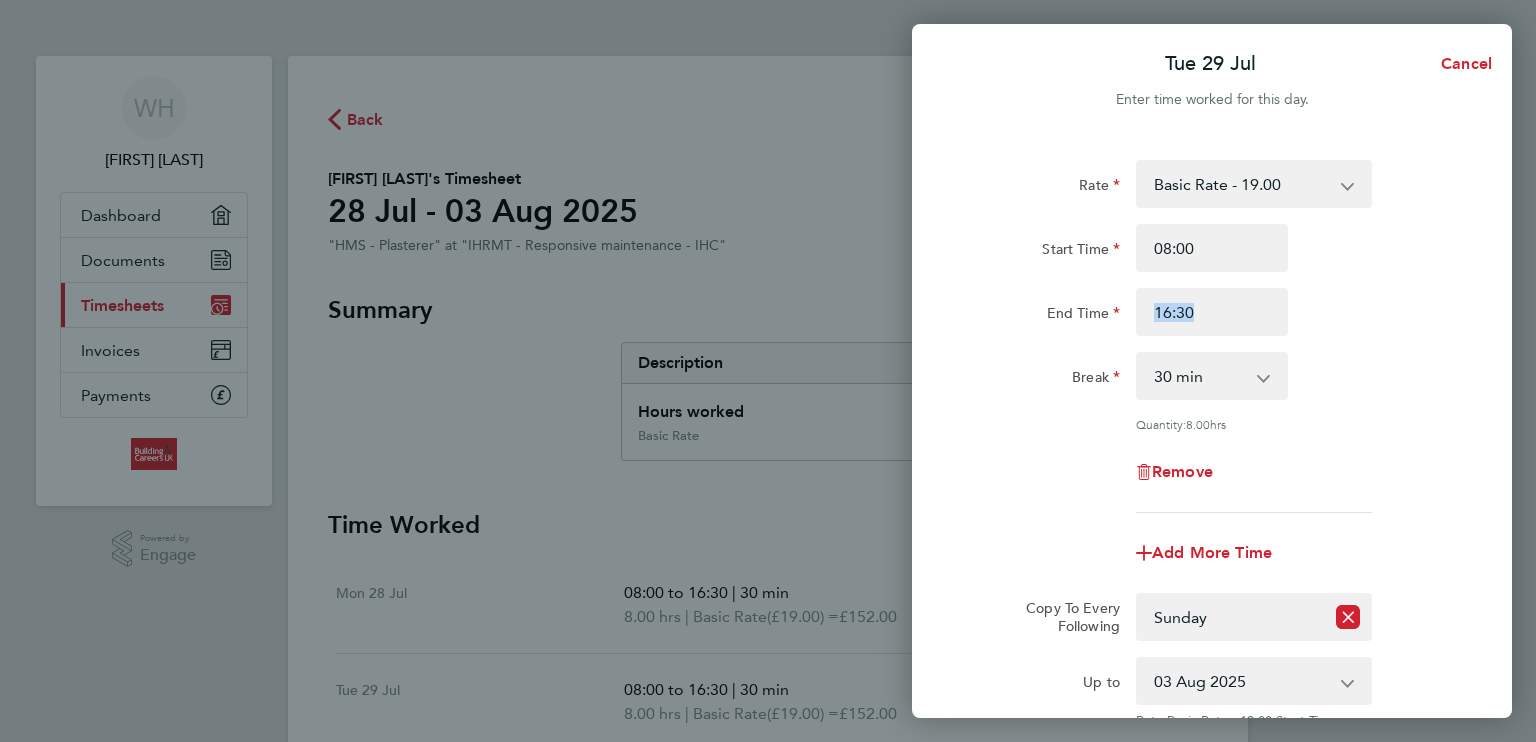 click on "End Time 16:30" 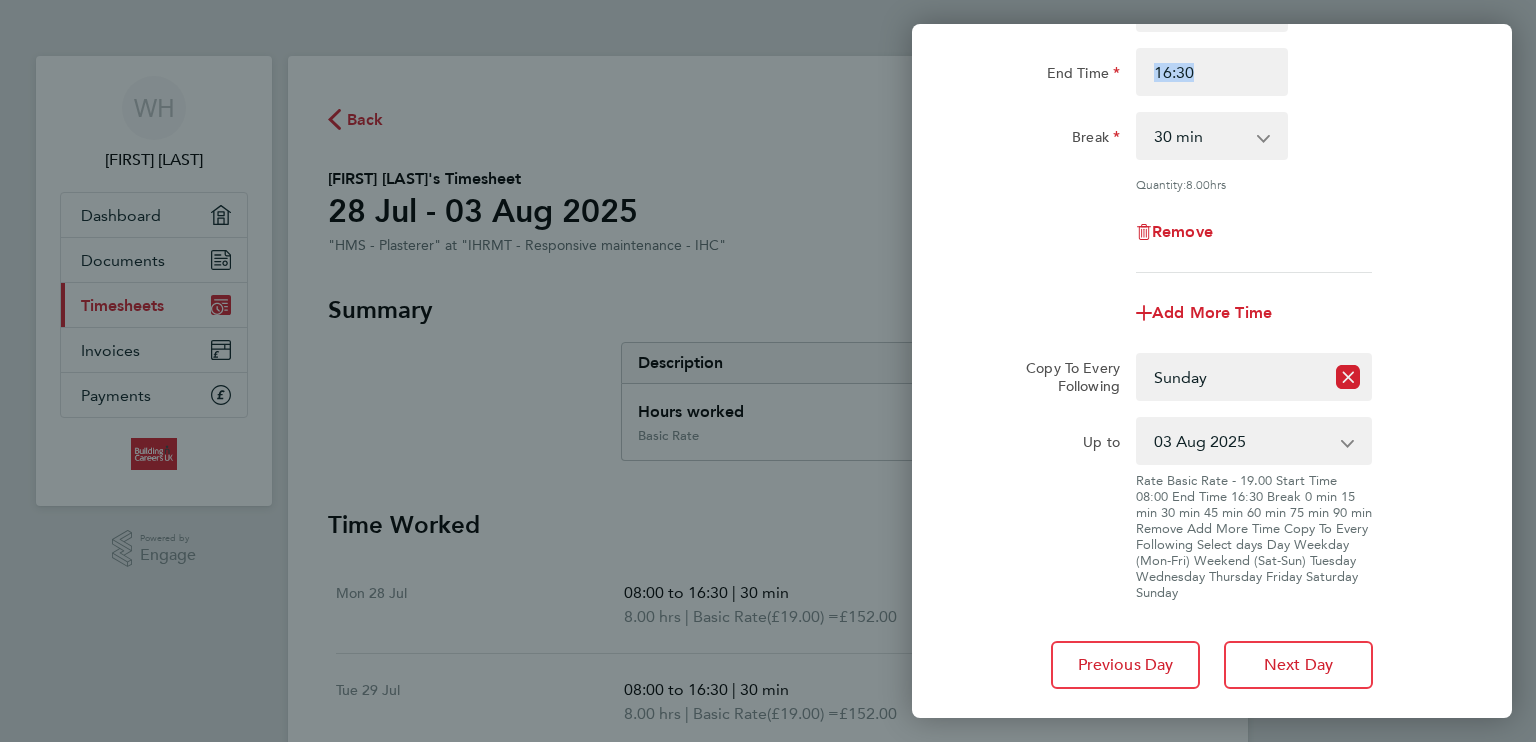 scroll, scrollTop: 248, scrollLeft: 0, axis: vertical 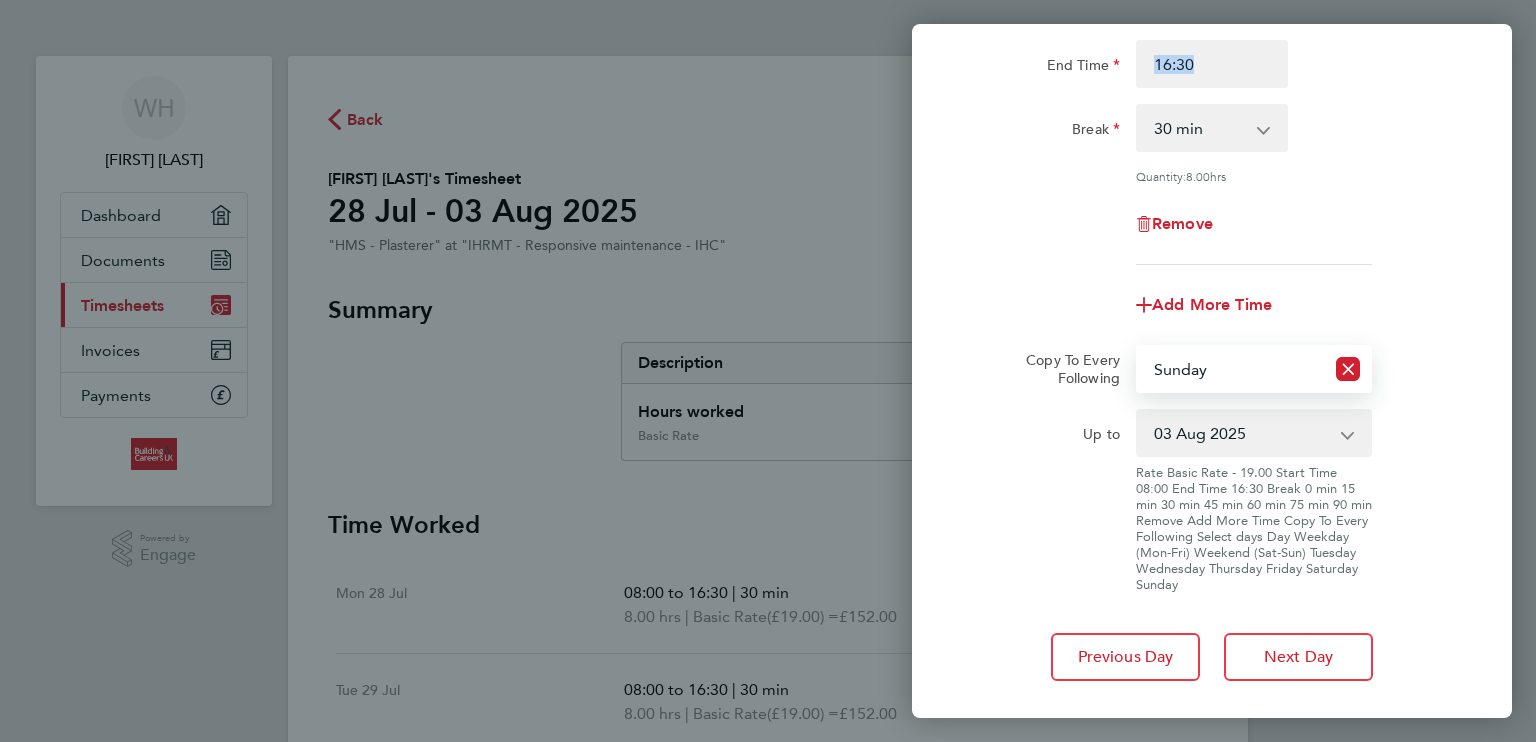 click on "Select days   Day   Weekday (Mon-Fri)   Weekend (Sat-Sun)   Wednesday   Thursday   Friday   Saturday   Sunday" at bounding box center (1231, 369) 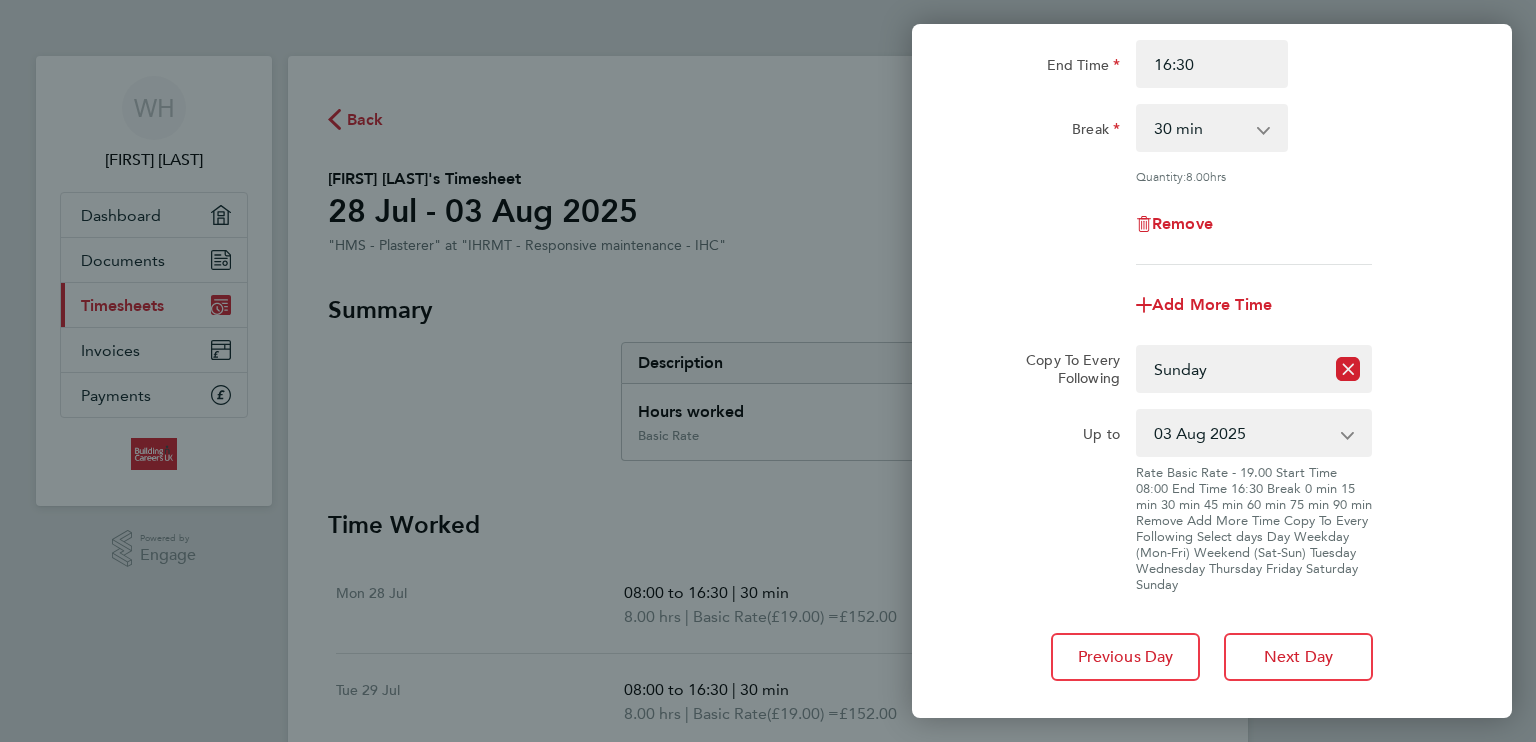 click on "Up to  [DATE]
Affected dates: [DATE]" 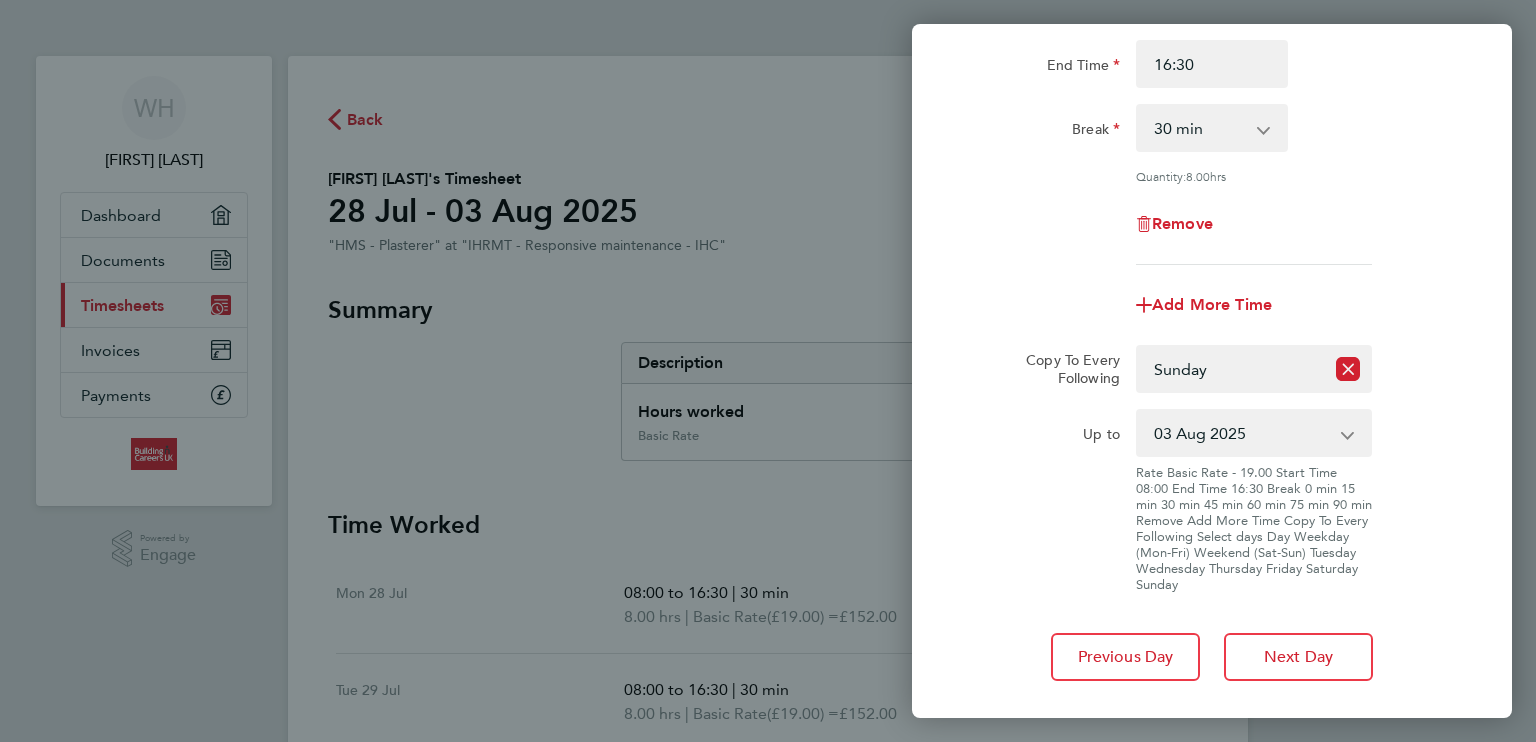 click on "Up to  [DATE]
Affected dates: [DATE]" 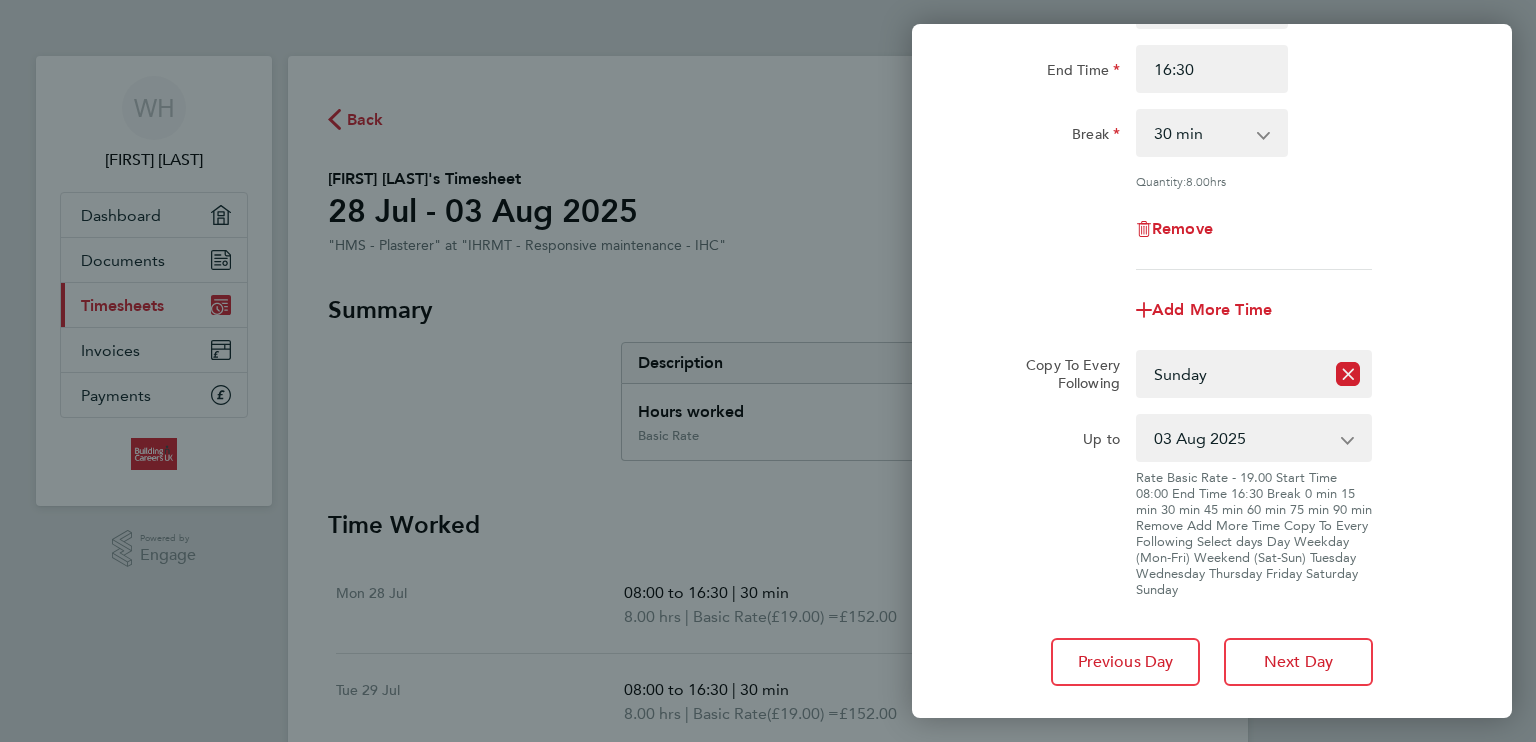 scroll, scrollTop: 248, scrollLeft: 0, axis: vertical 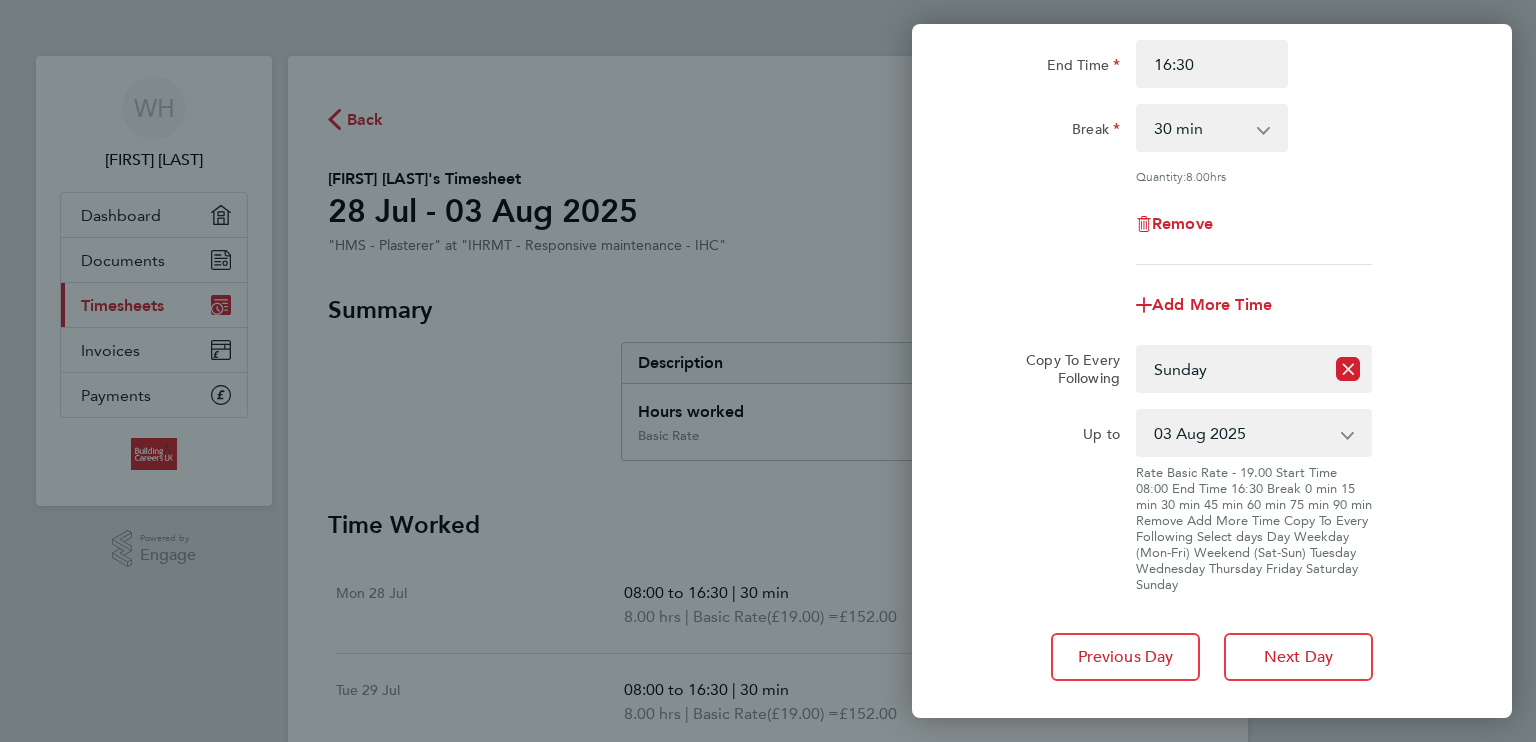 click on "Save Timesheet" 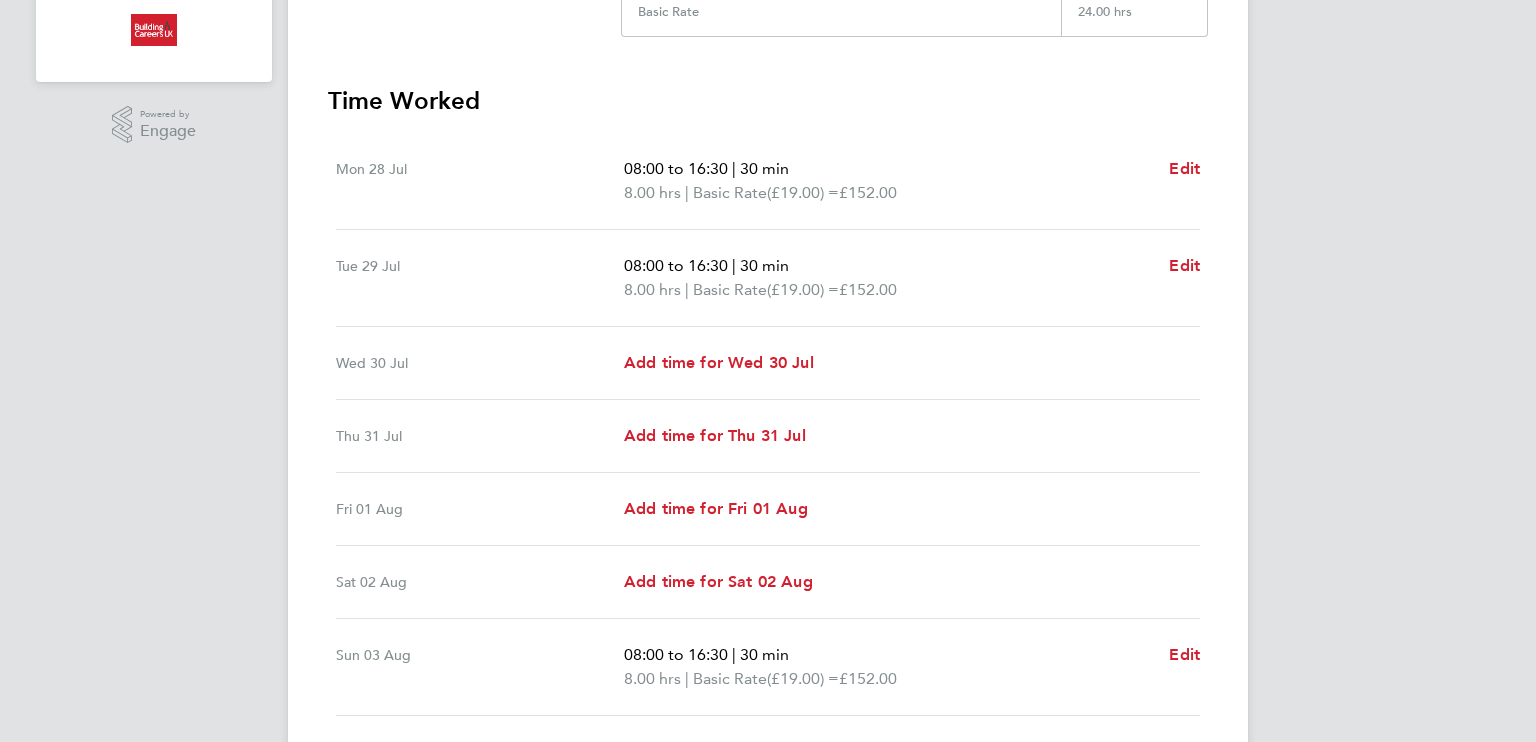 scroll, scrollTop: 440, scrollLeft: 0, axis: vertical 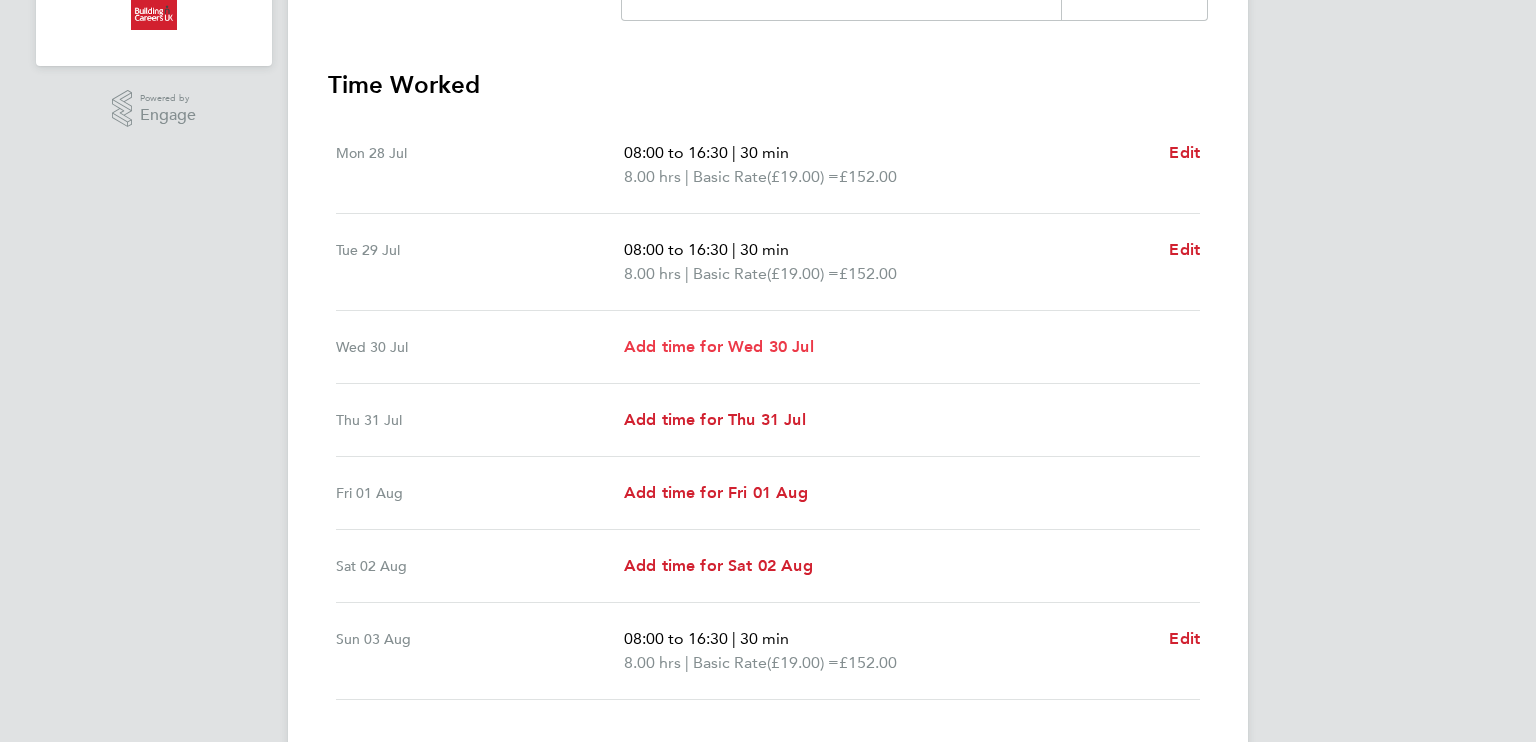 click on "Add time for Wed 30 Jul" at bounding box center (719, 346) 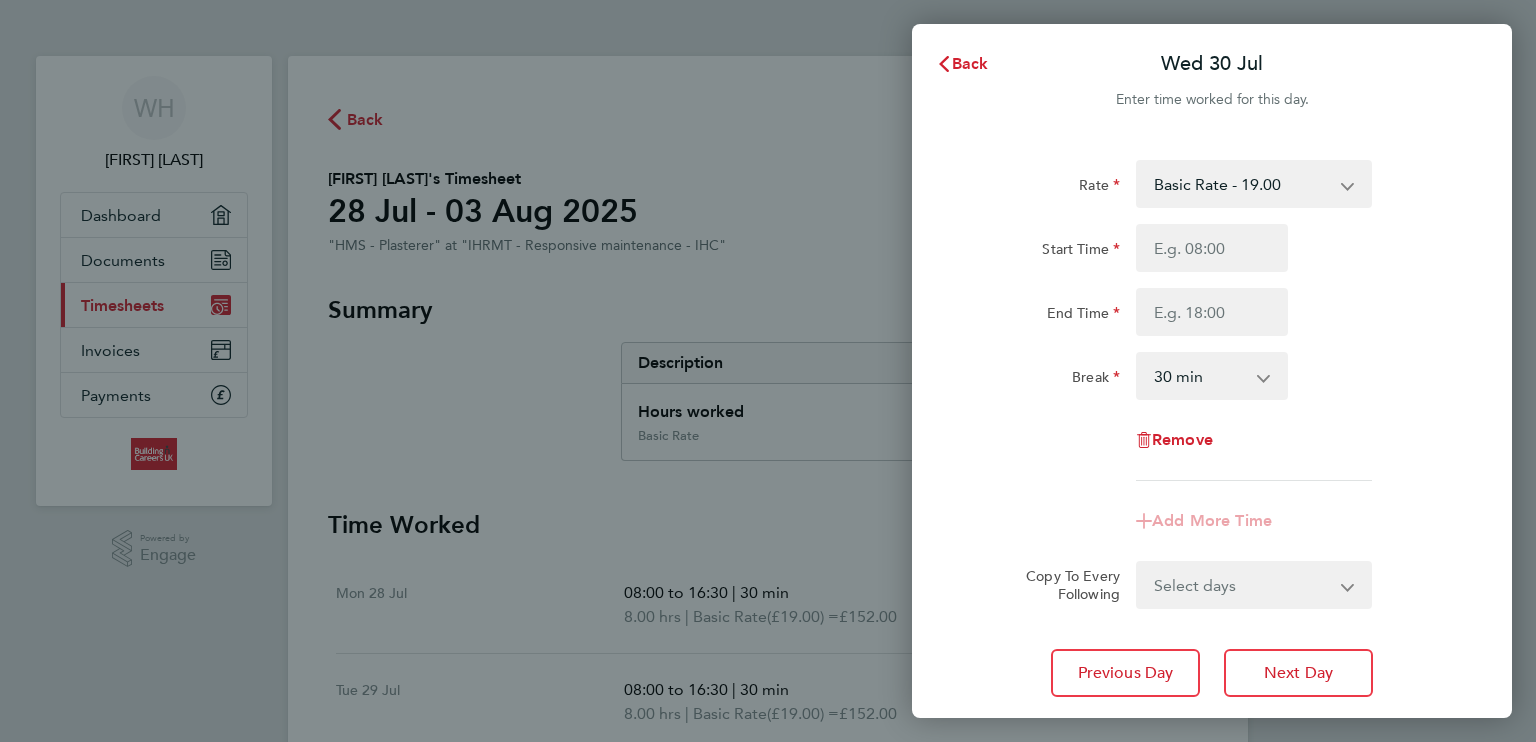 scroll, scrollTop: 0, scrollLeft: 0, axis: both 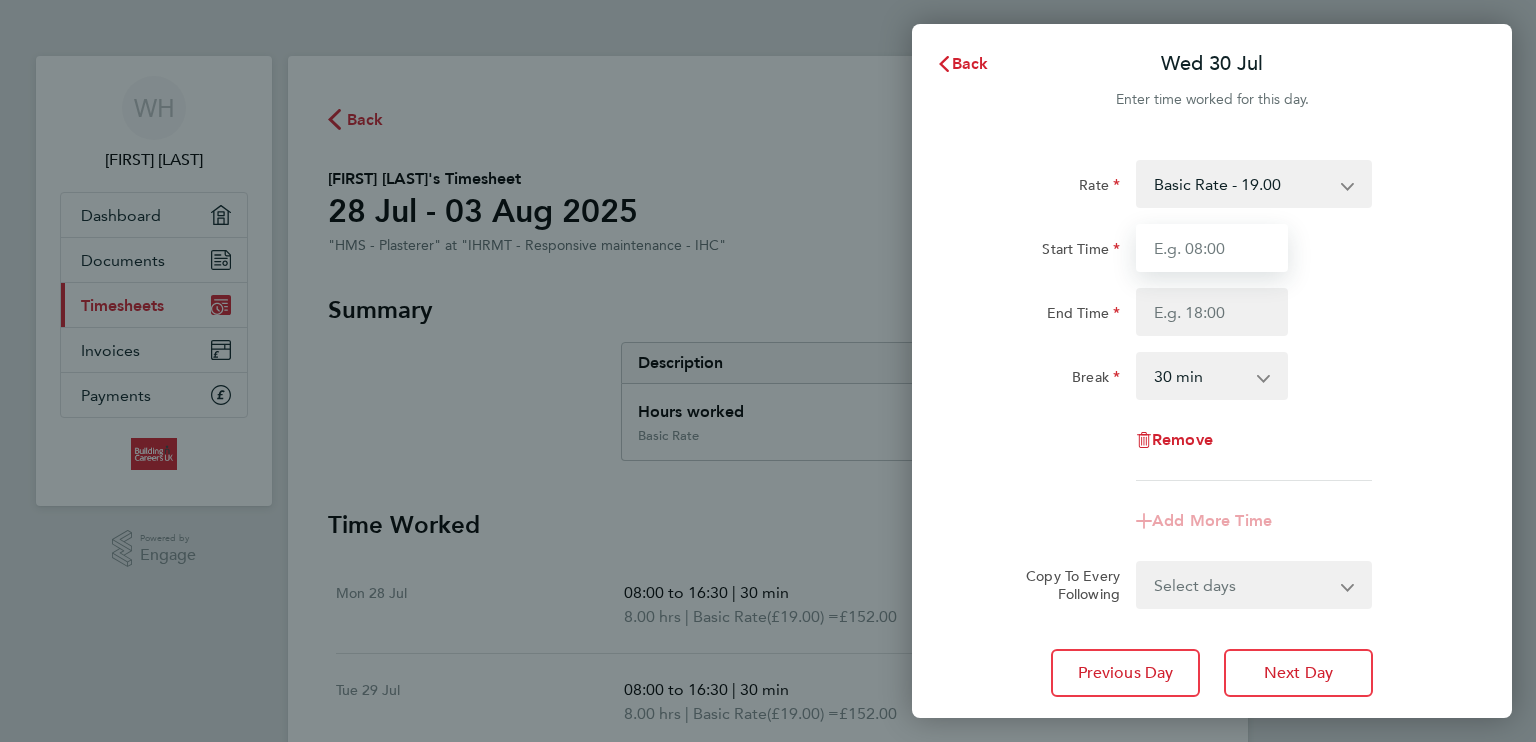 click on "Start Time" at bounding box center (1212, 248) 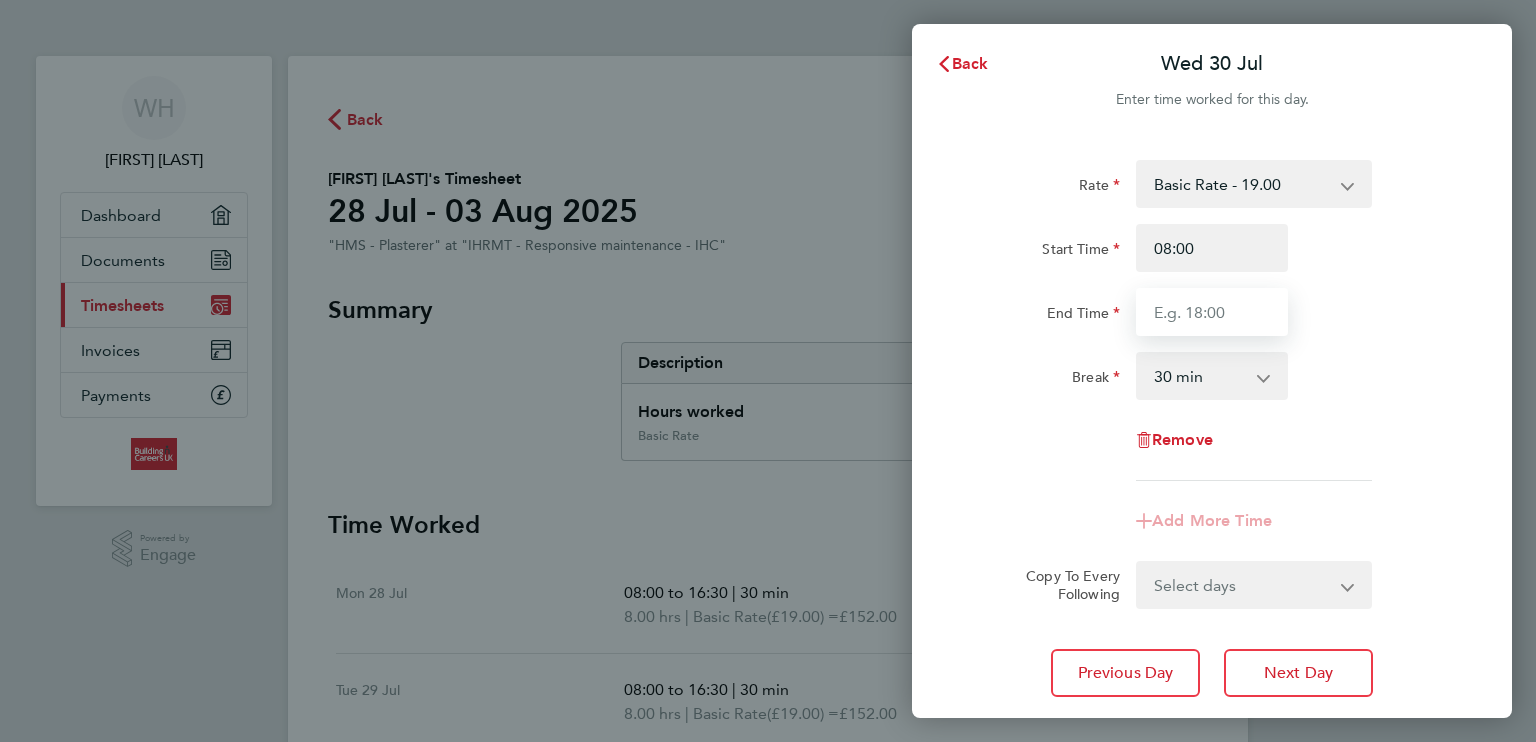 click on "End Time" at bounding box center [1212, 312] 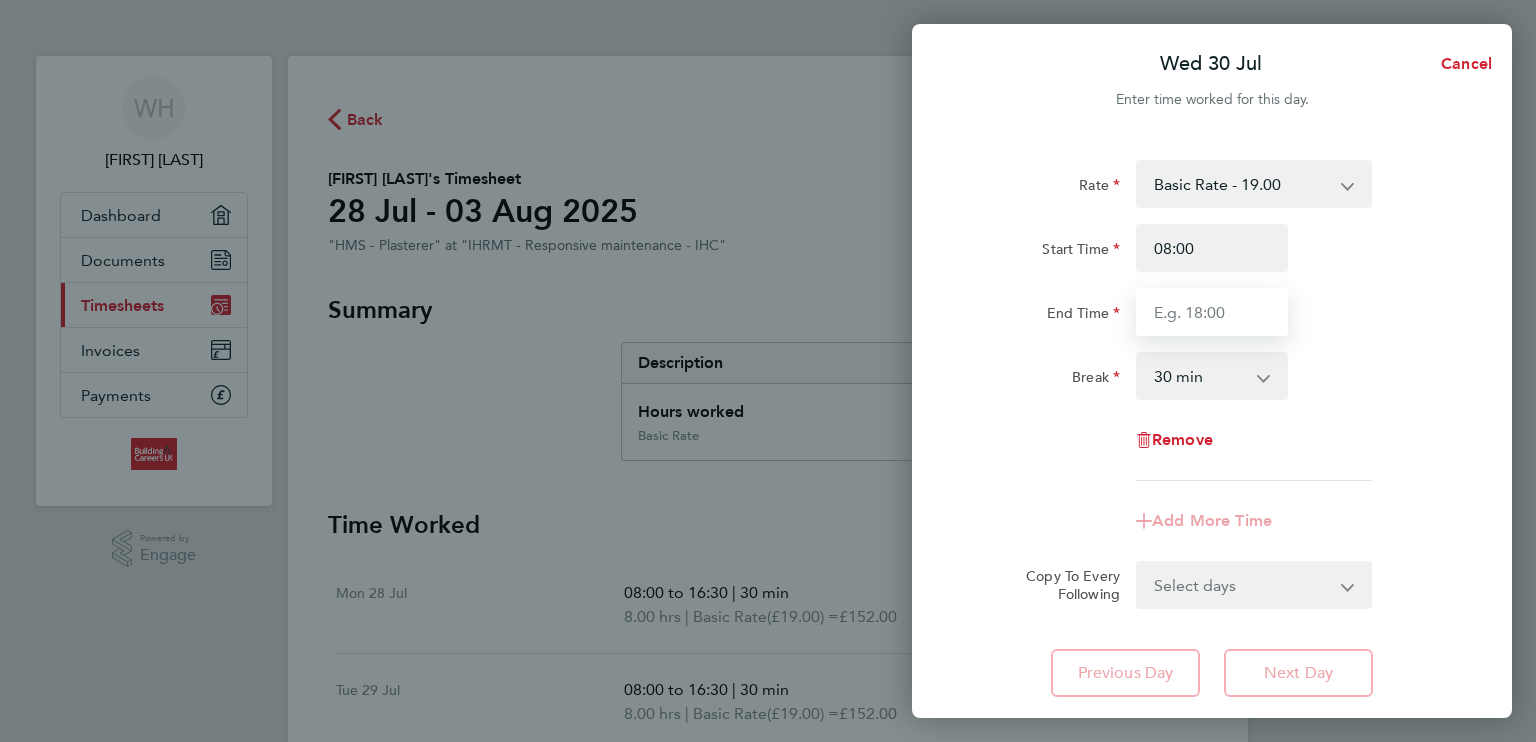 type on "16:30" 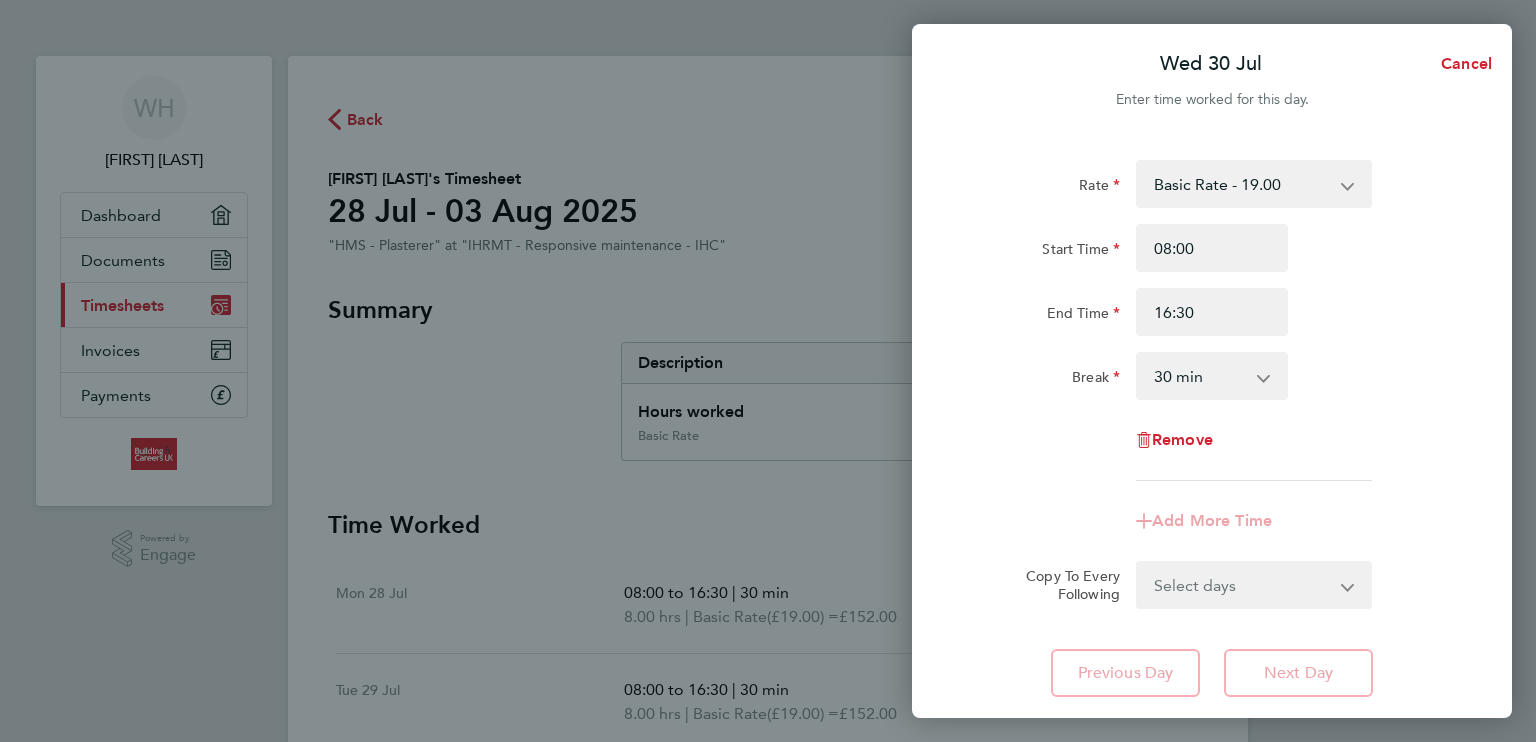 click on "Rate  Basic Rate - 19.00
Start Time 08:00 End Time 16:30 Break  0 min   15 min   30 min   45 min   60 min   75 min   90 min
Remove
Add More Time" 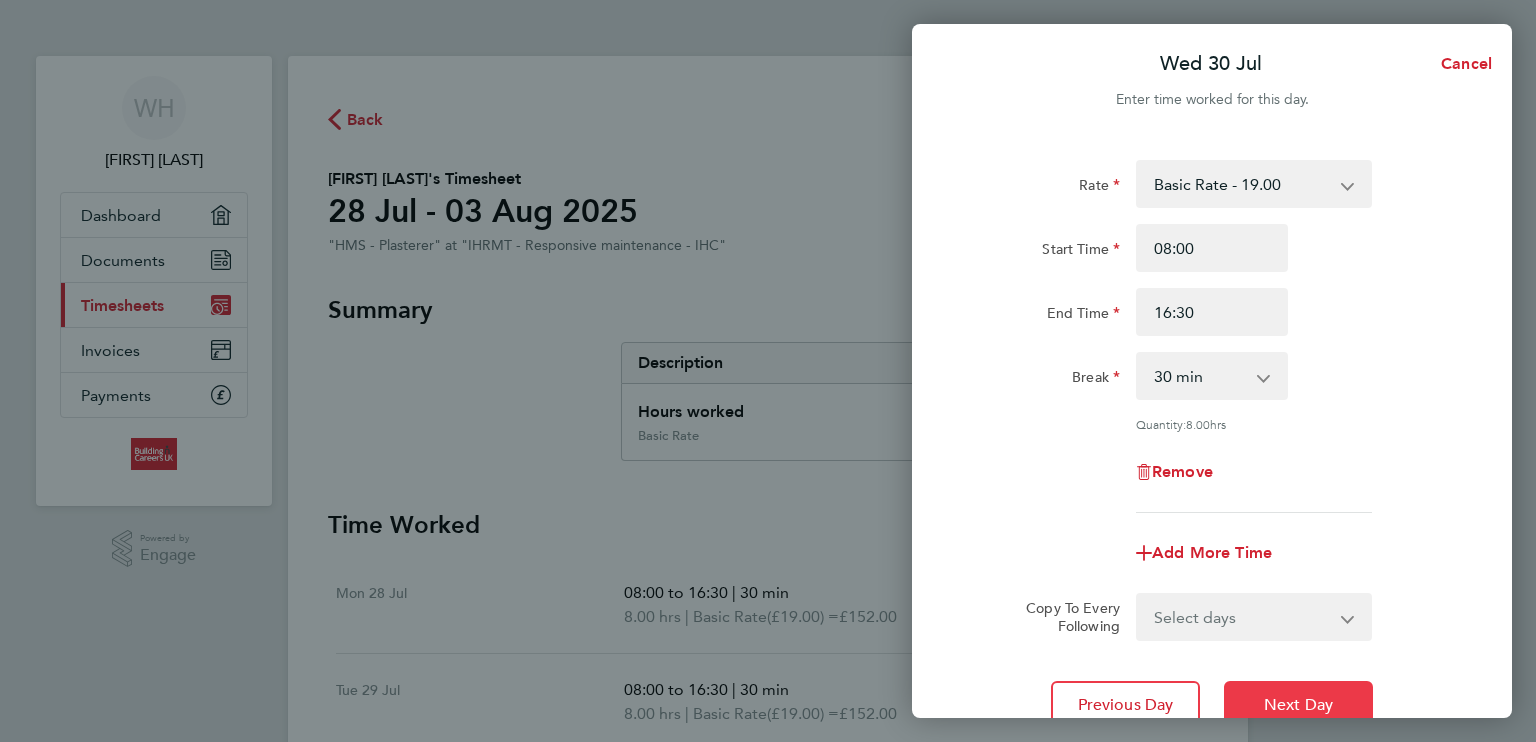 click on "Next Day" 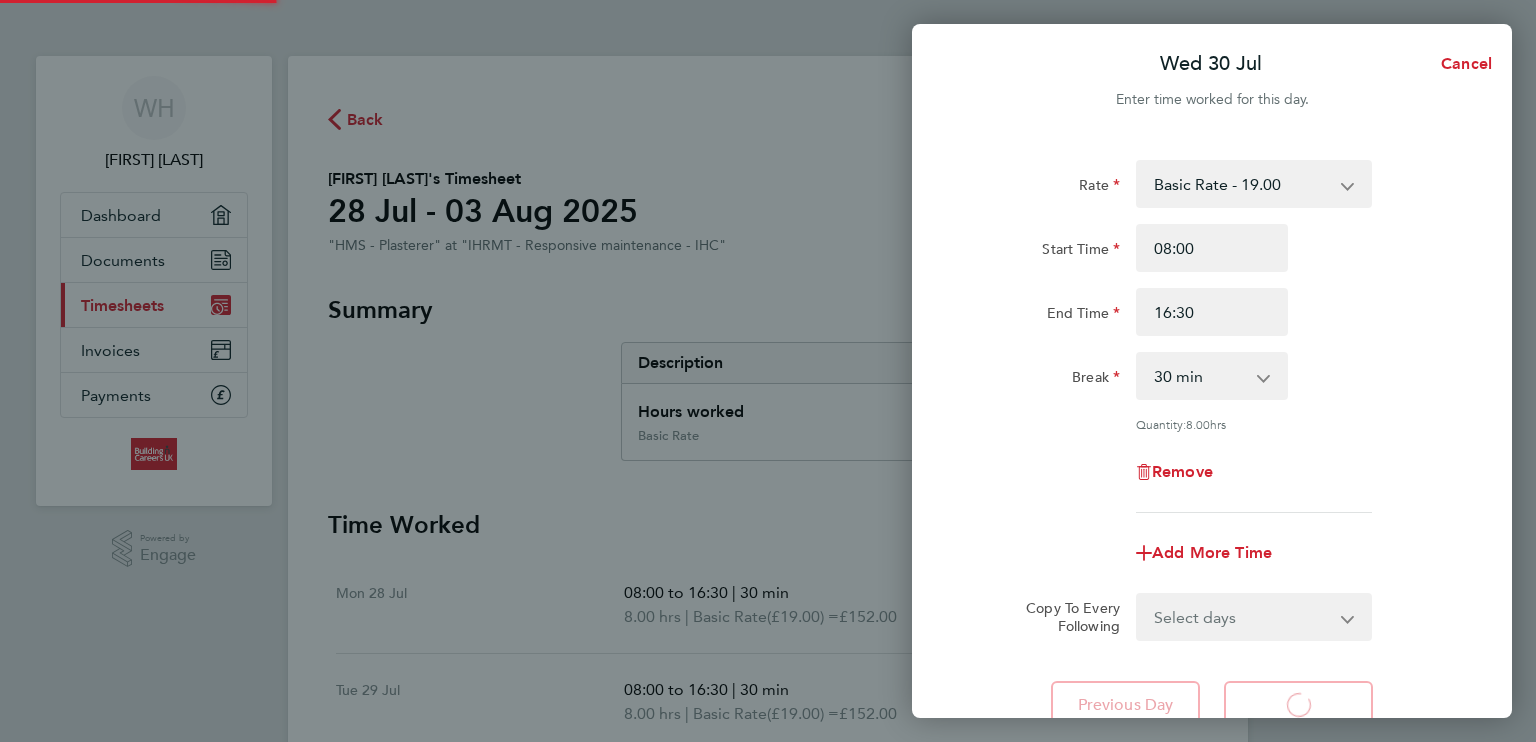 select on "30" 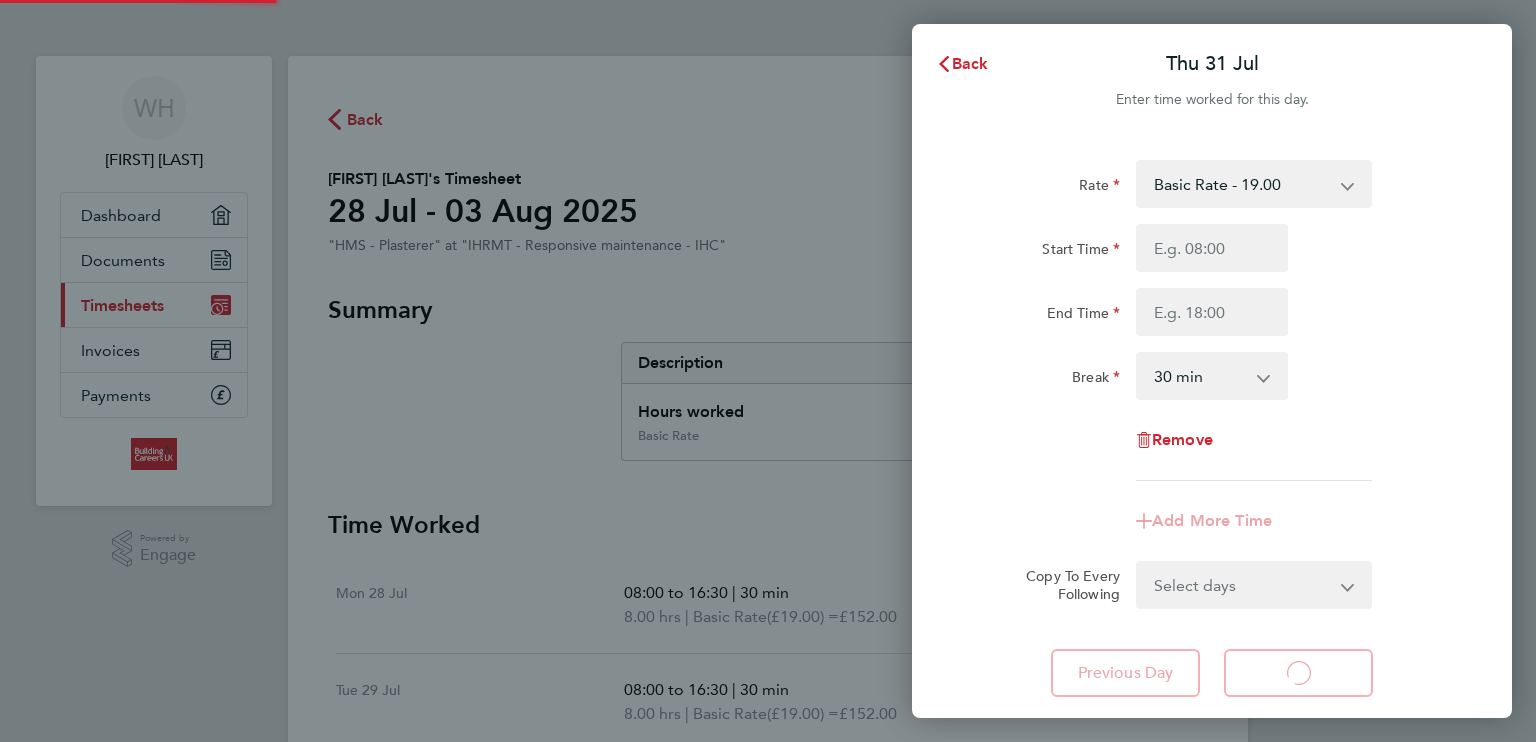 select on "30" 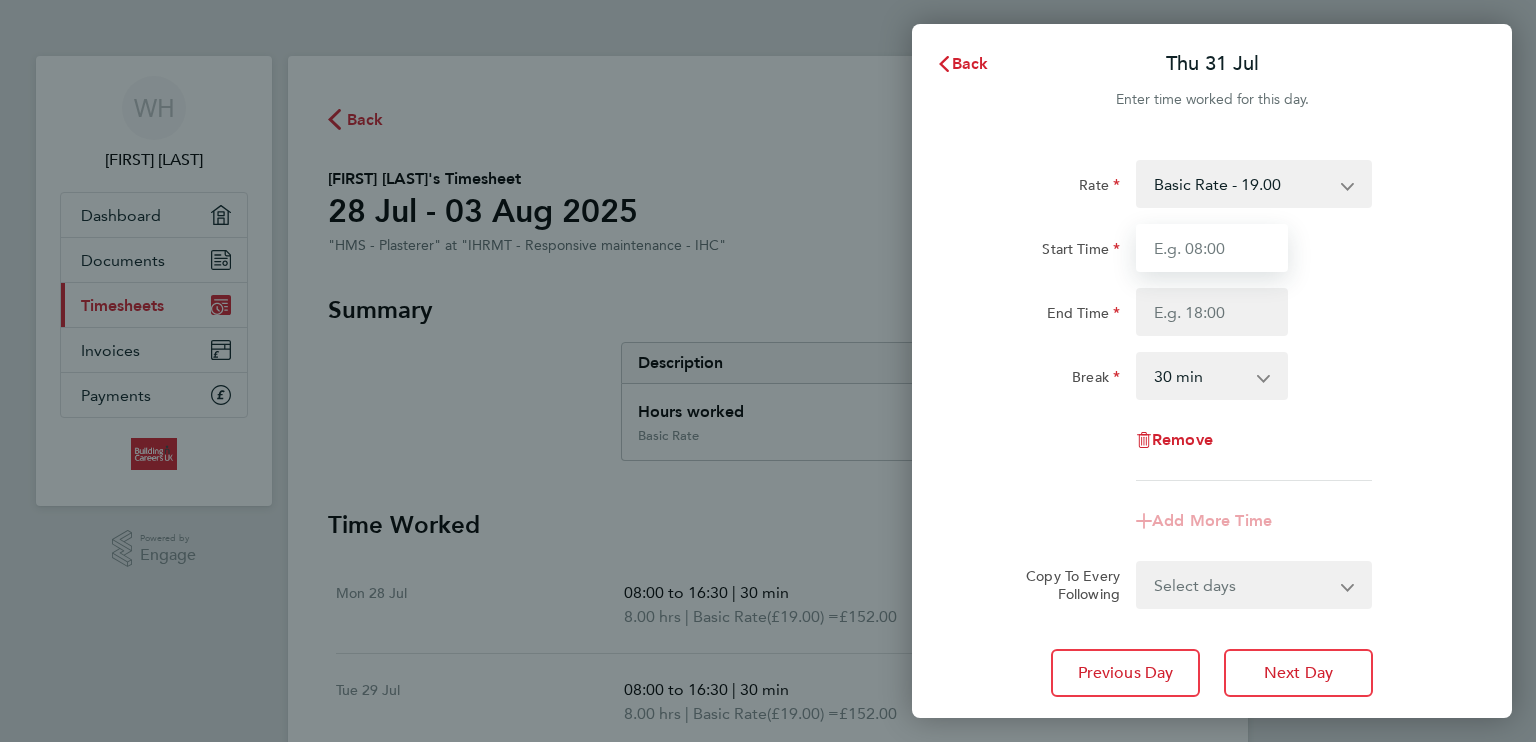 click on "Start Time" at bounding box center (1212, 248) 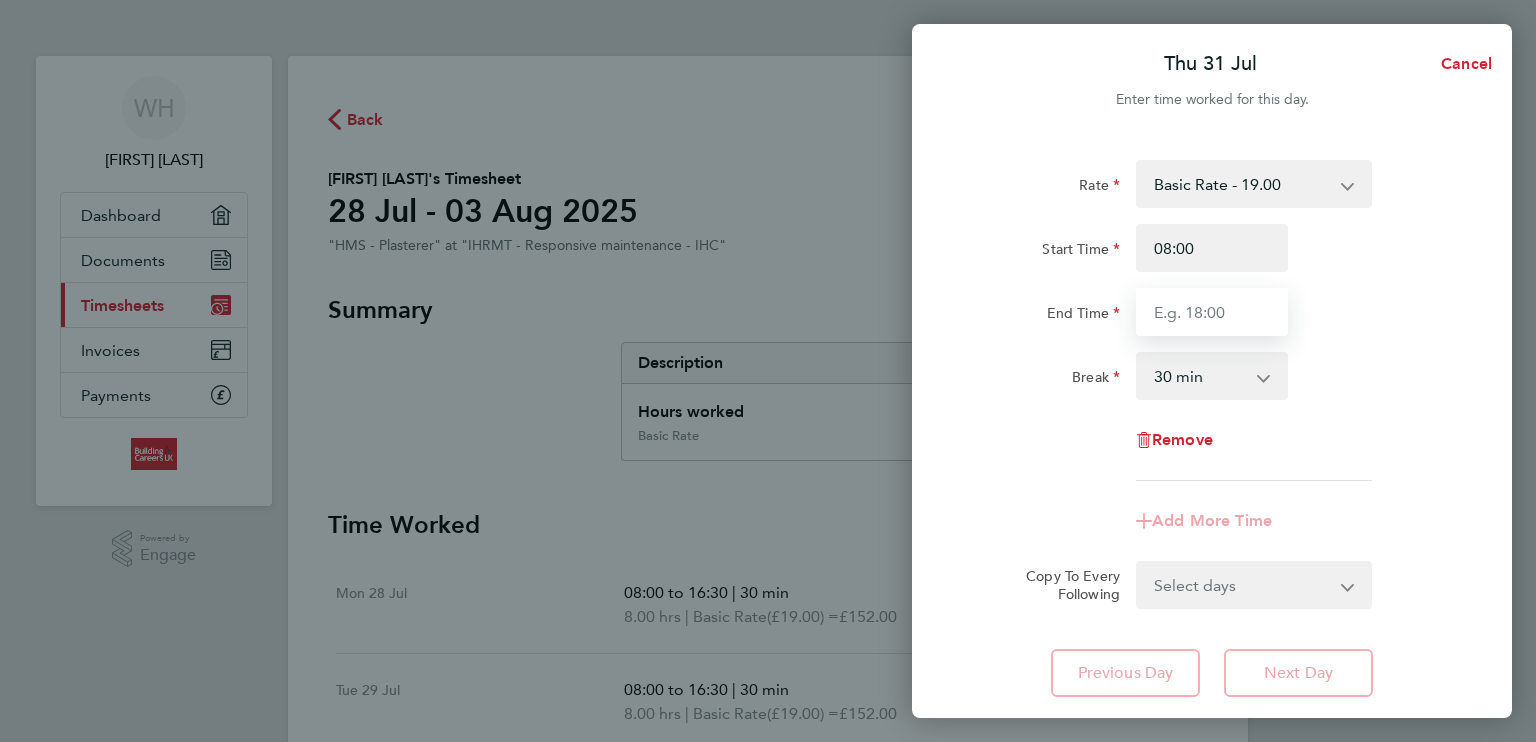 click on "End Time" at bounding box center [1212, 312] 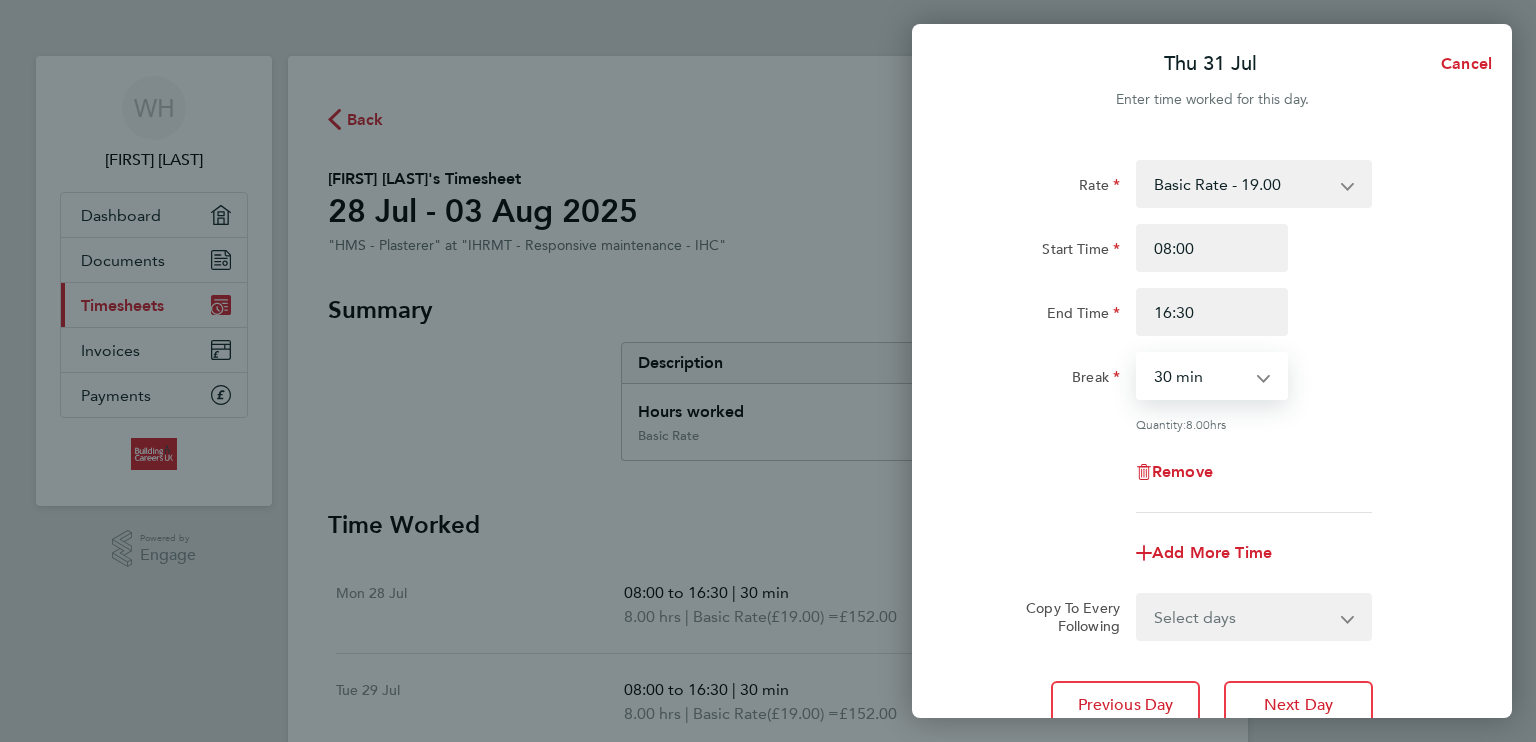 click on "0 min   15 min   30 min   45 min   60 min   75 min   90 min" at bounding box center [1200, 376] 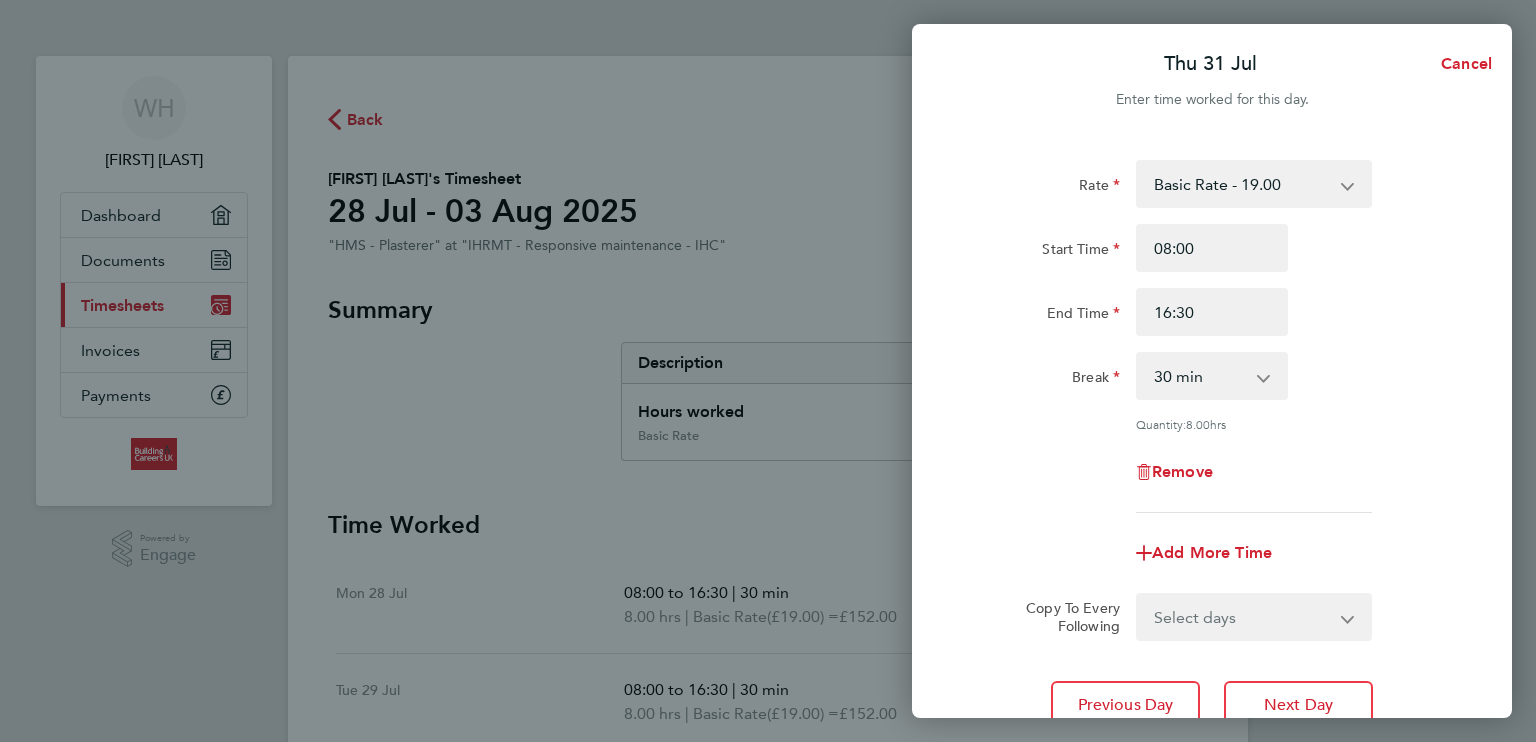 click on "Rate  Basic Rate - 19.00
Start Time 08:00 End Time 16:30 Break  0 min   15 min   30 min   45 min   60 min   75 min   90 min
Quantity:  8.00  hrs
Remove" 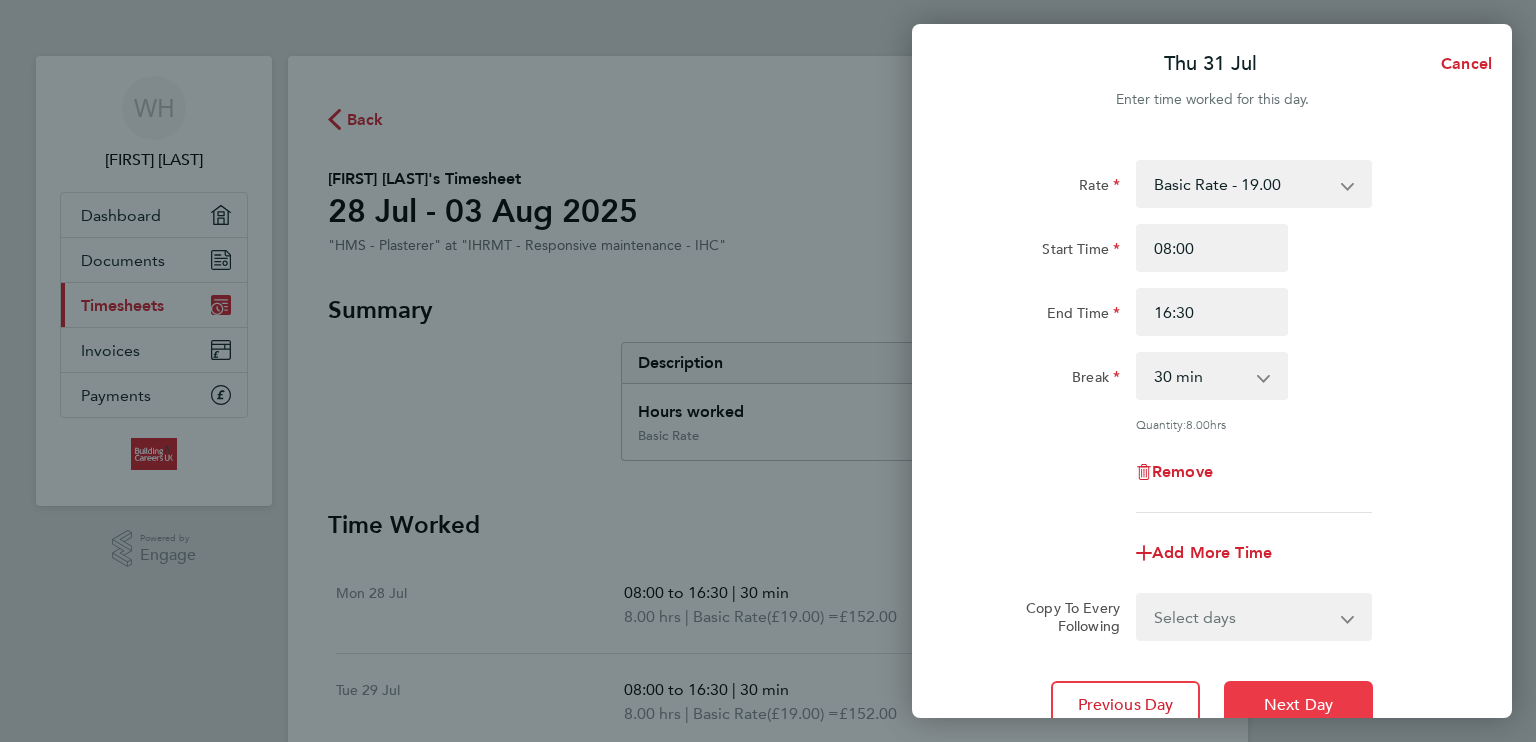 click on "Next Day" 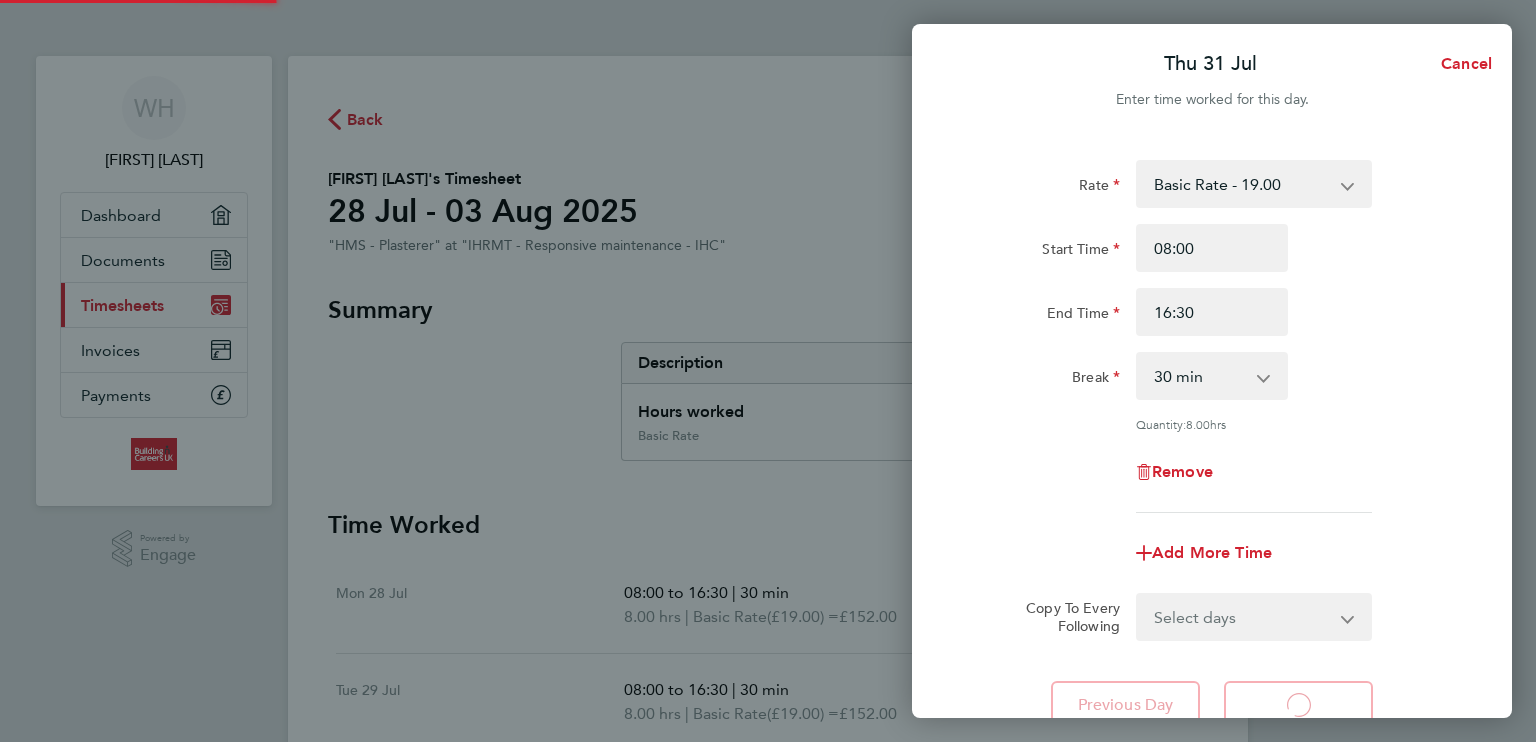 select on "30" 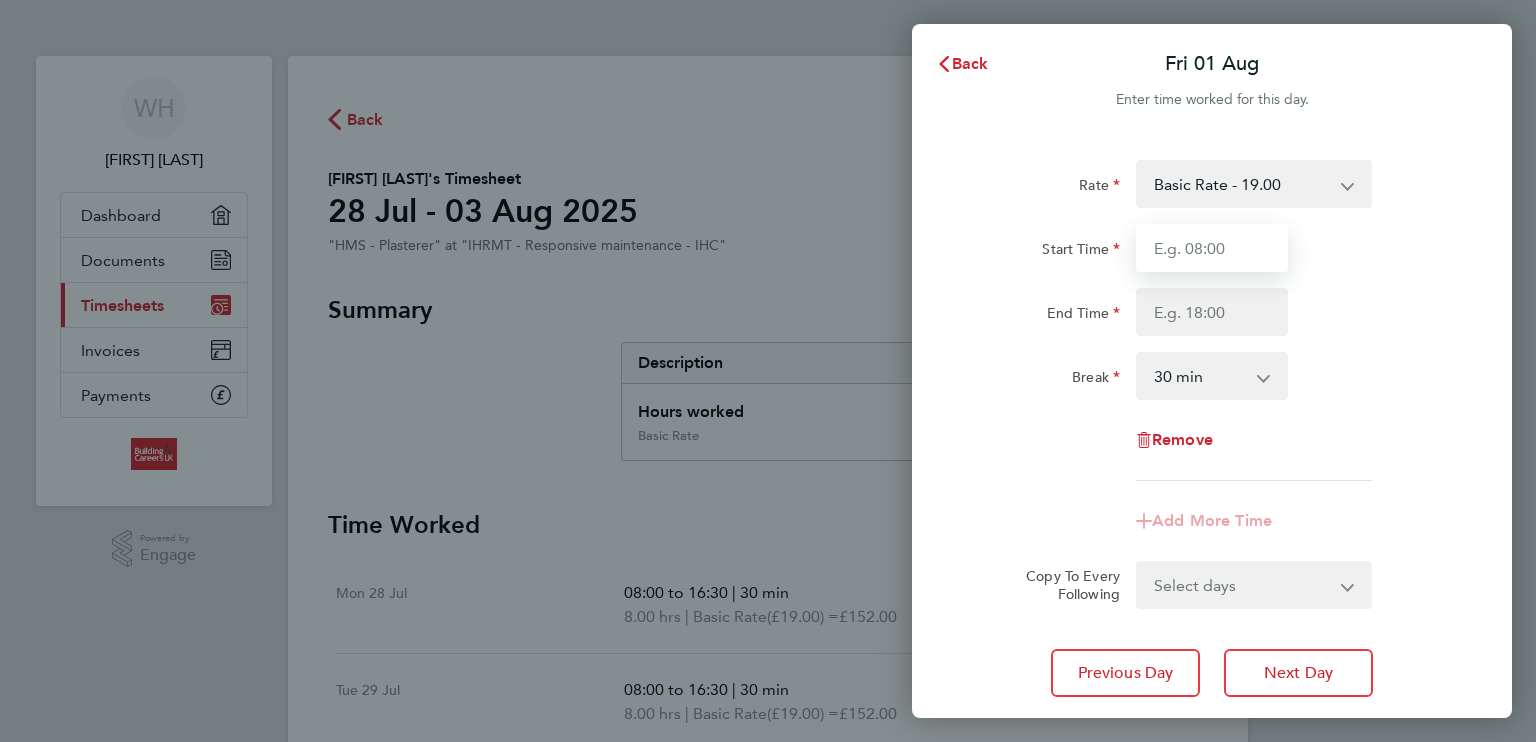 click on "Start Time" at bounding box center [1212, 248] 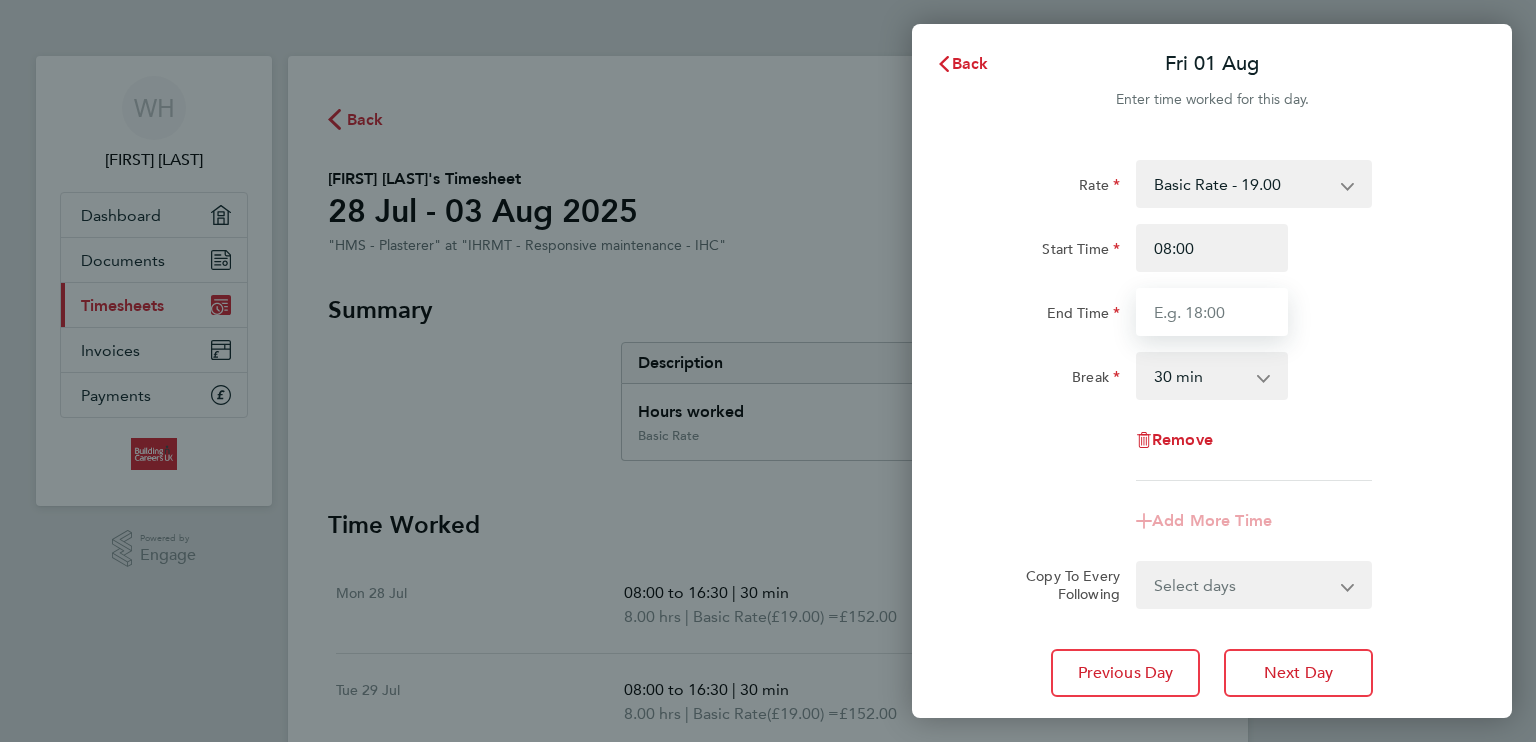 click on "End Time" at bounding box center (1212, 312) 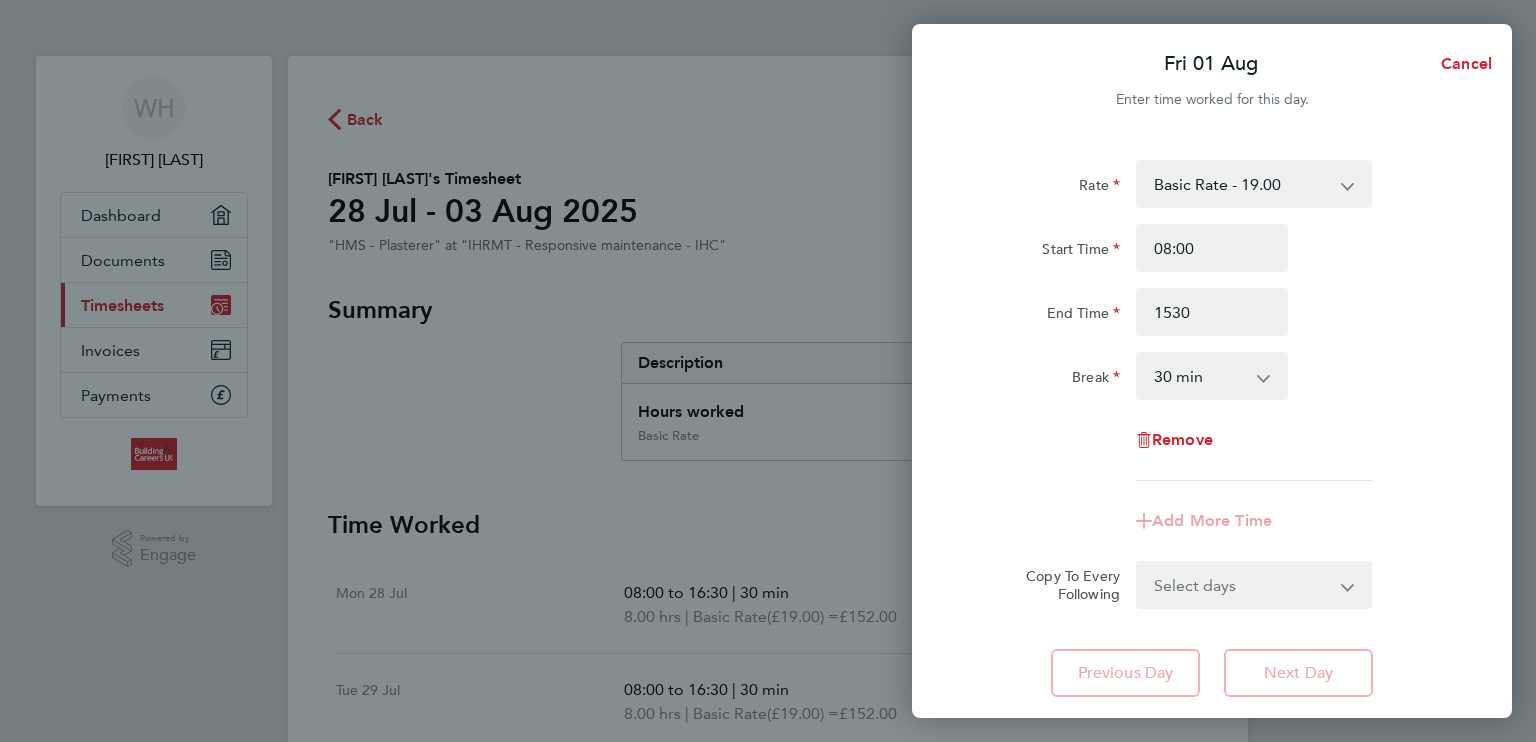 type on "15:30" 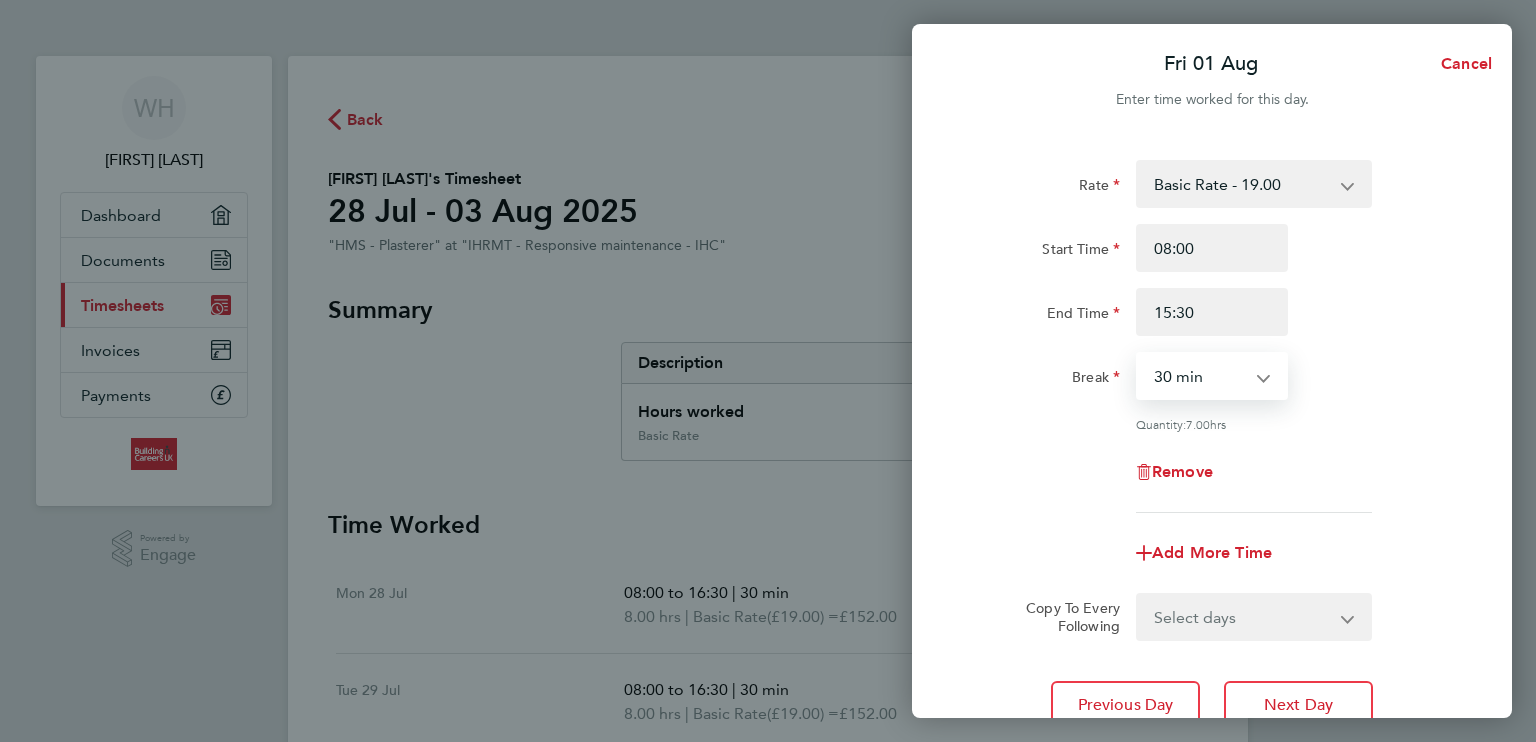 click on "0 min   15 min   30 min   45 min   60 min   75 min   90 min" at bounding box center (1200, 376) 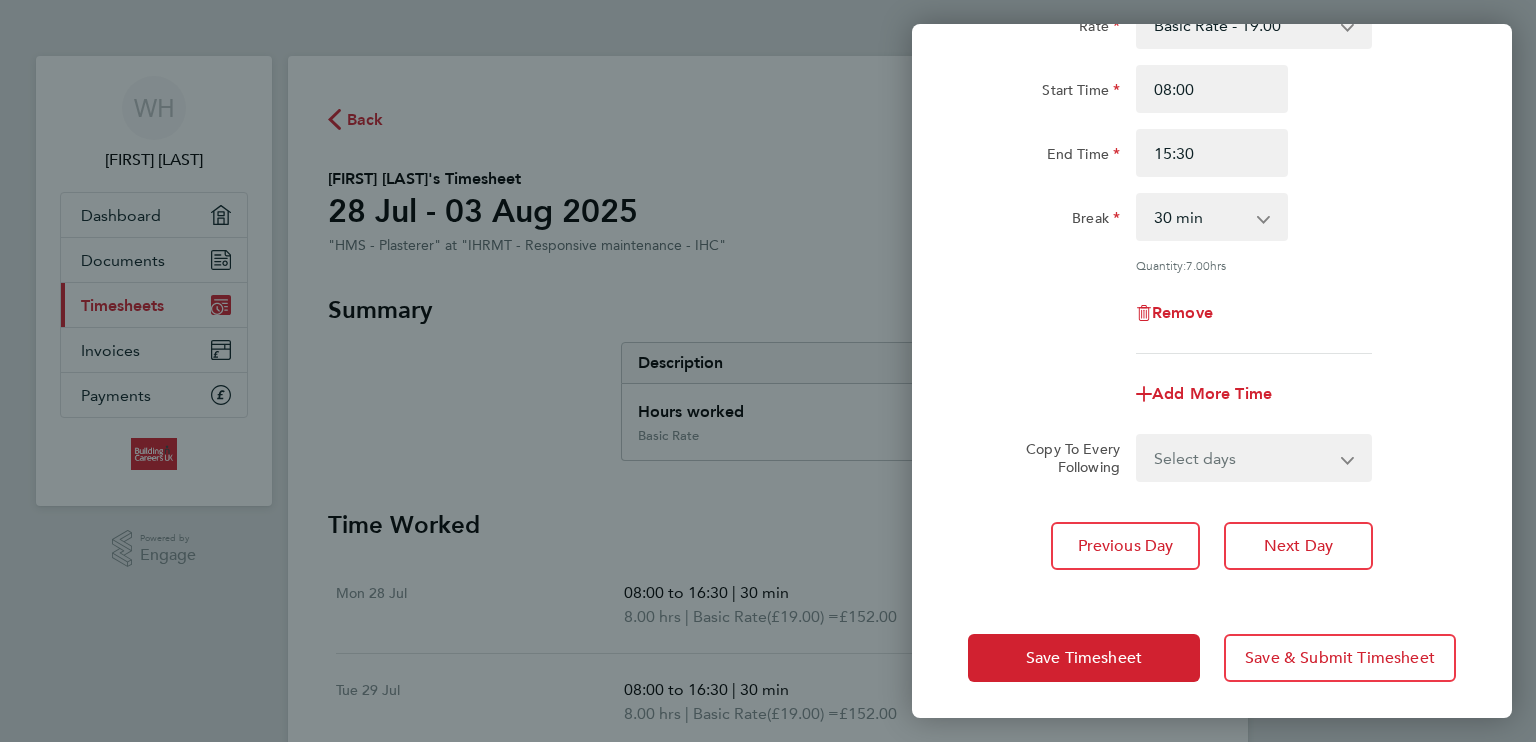 scroll, scrollTop: 160, scrollLeft: 0, axis: vertical 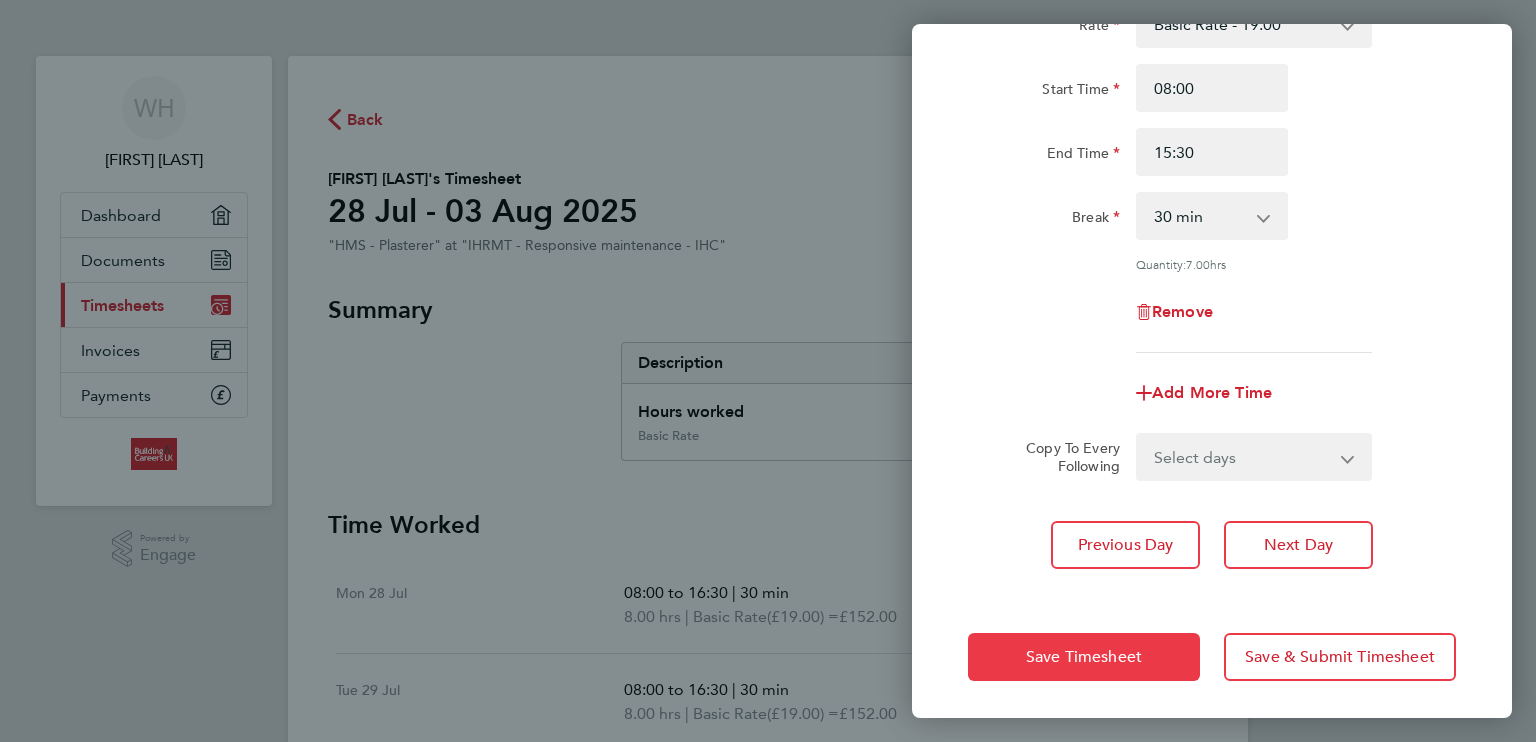 click on "Save Timesheet" 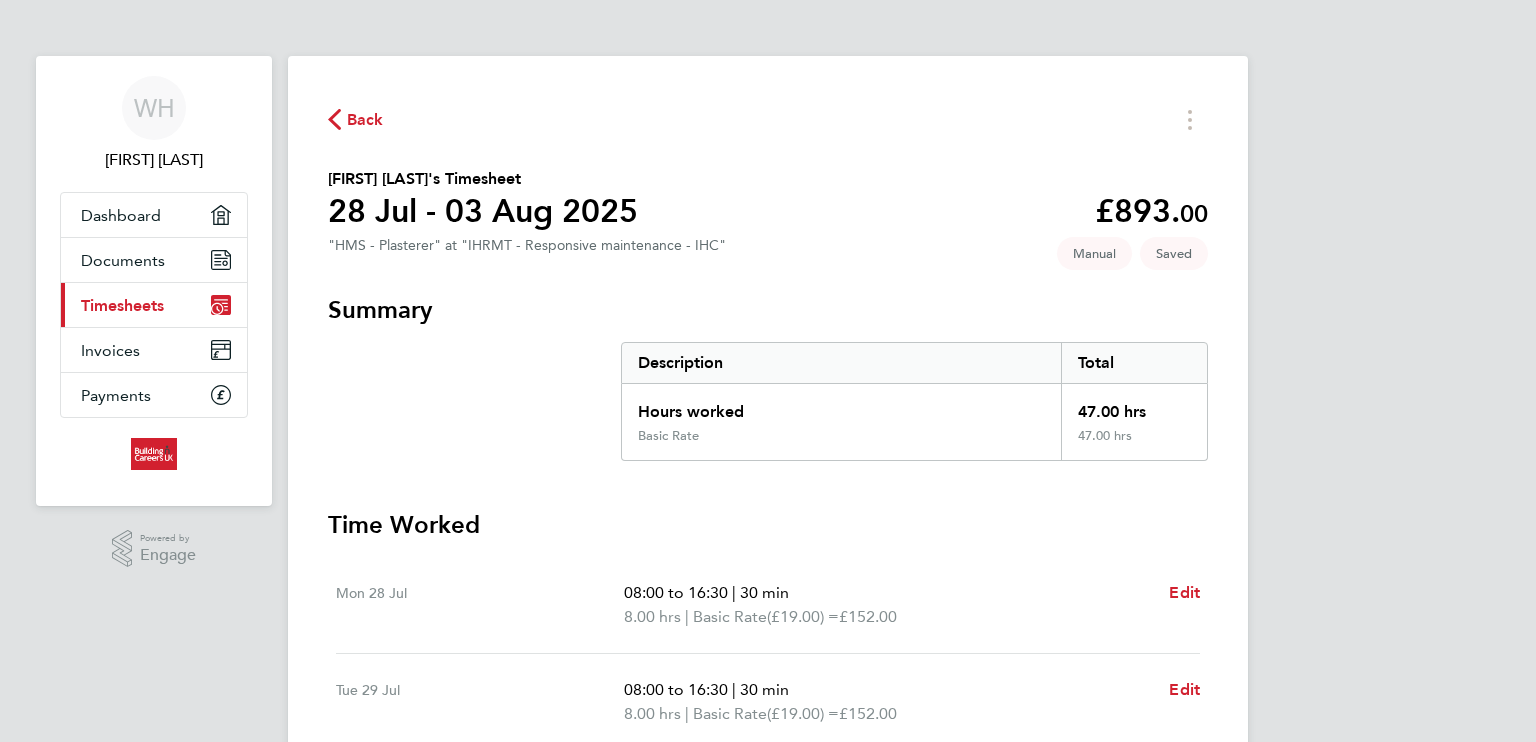 click on "Time Worked" at bounding box center (768, 525) 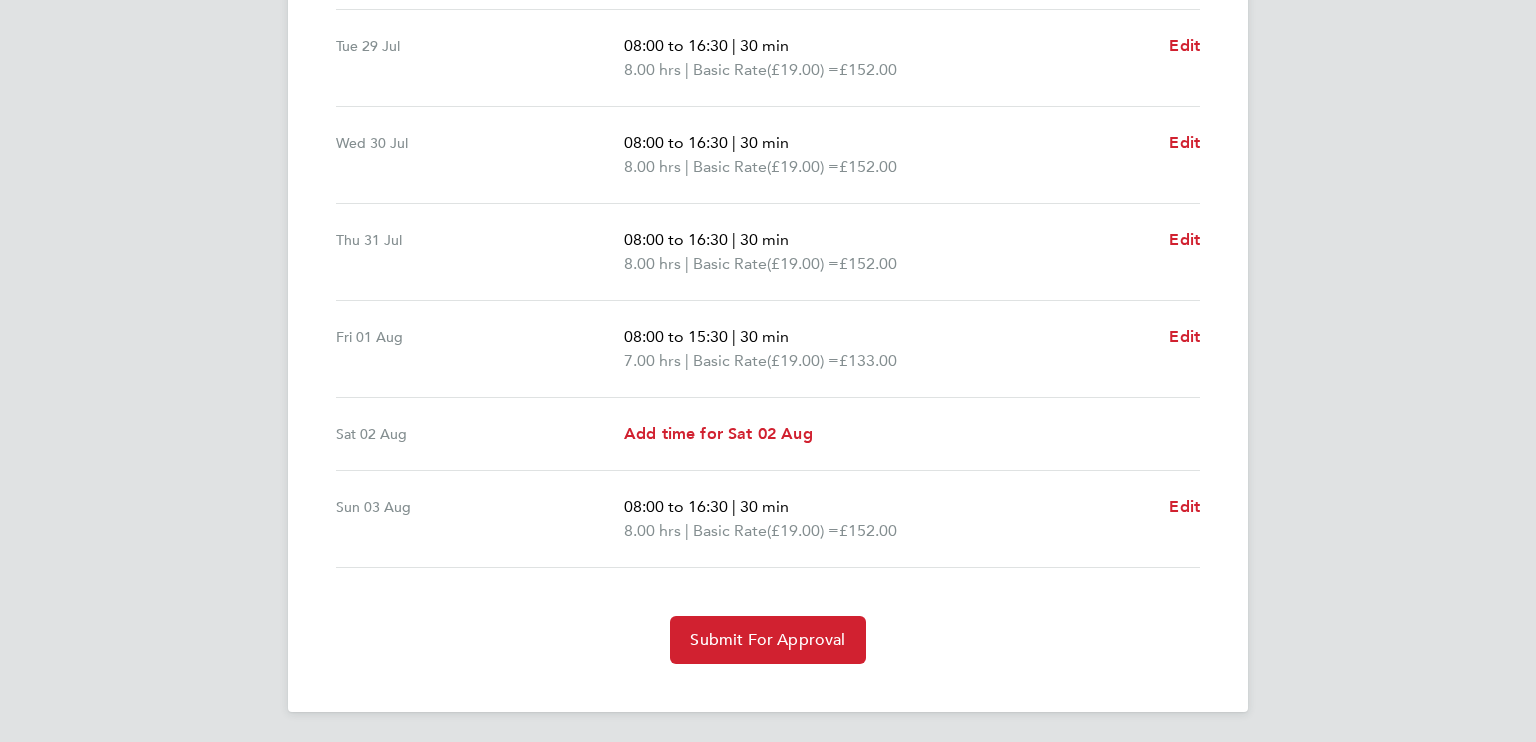 scroll, scrollTop: 604, scrollLeft: 0, axis: vertical 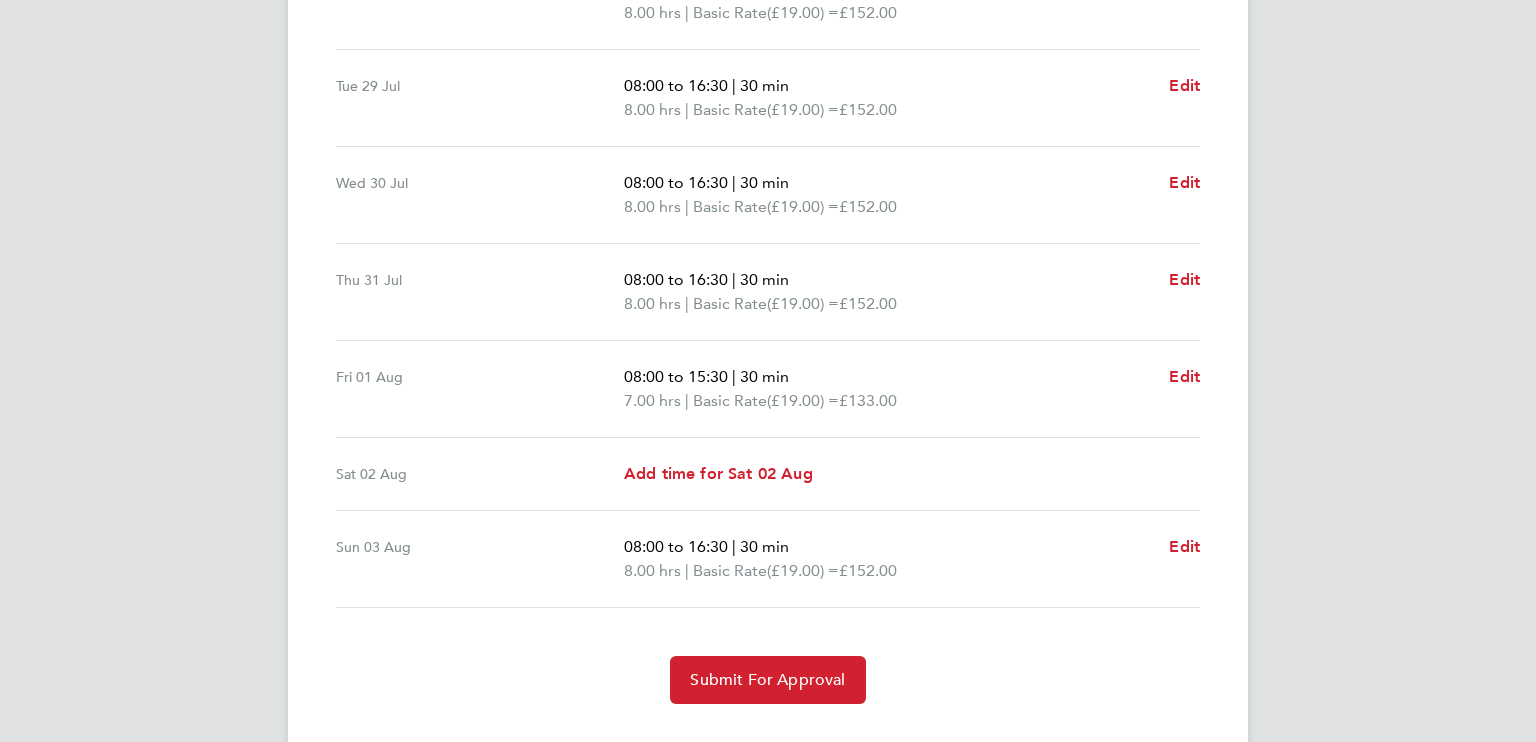 click on "08:00 to 16:30   |   30 min" at bounding box center (888, 547) 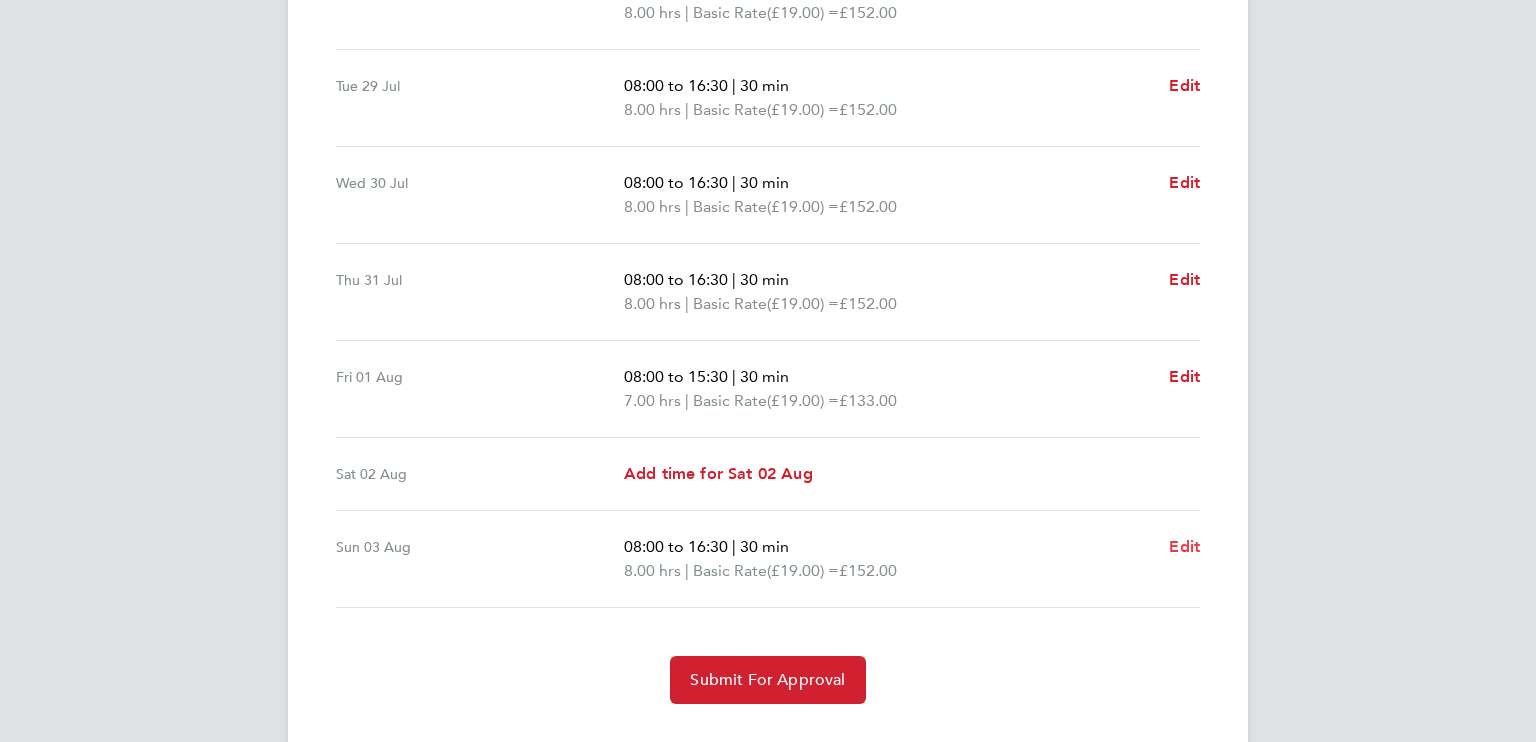 click on "Edit" at bounding box center [1184, 546] 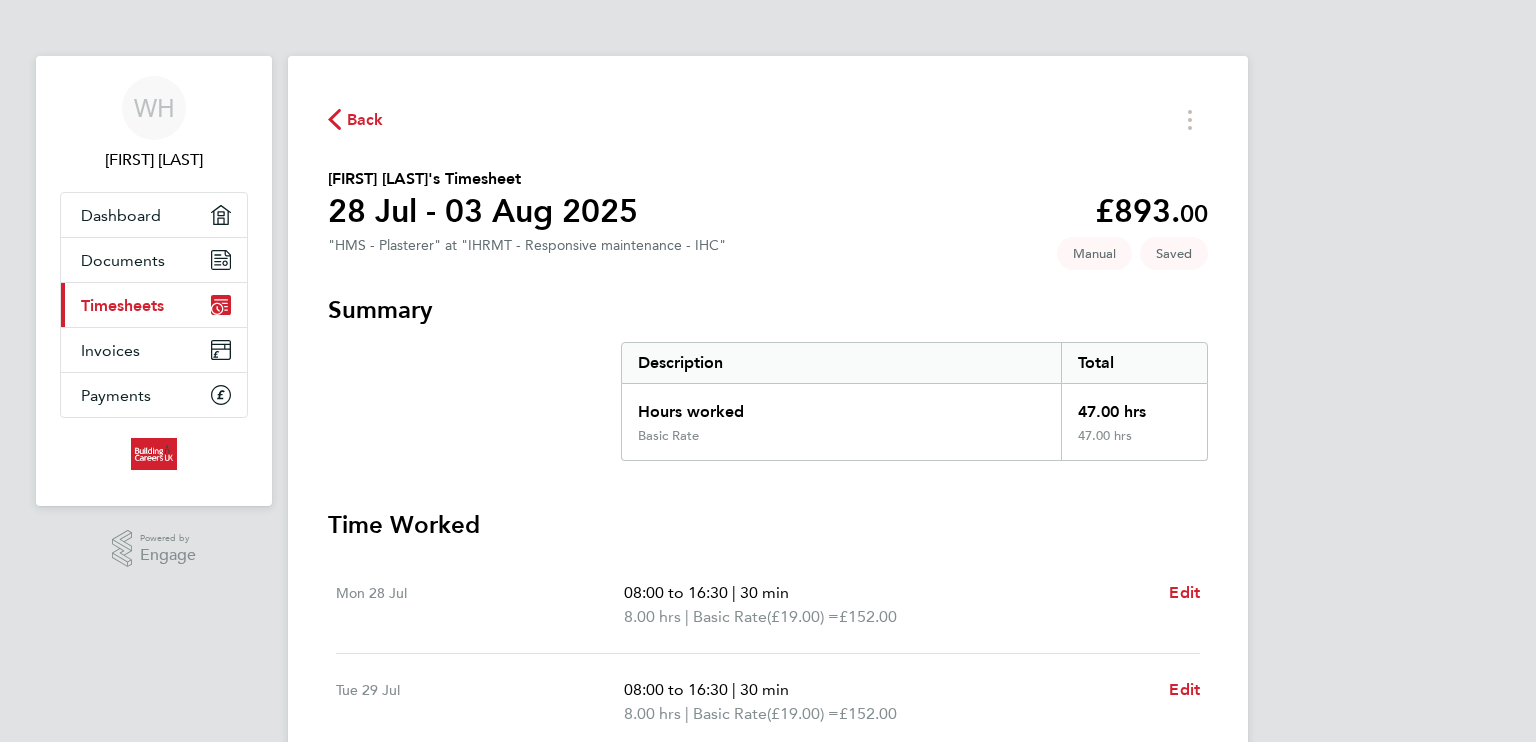 select on "30" 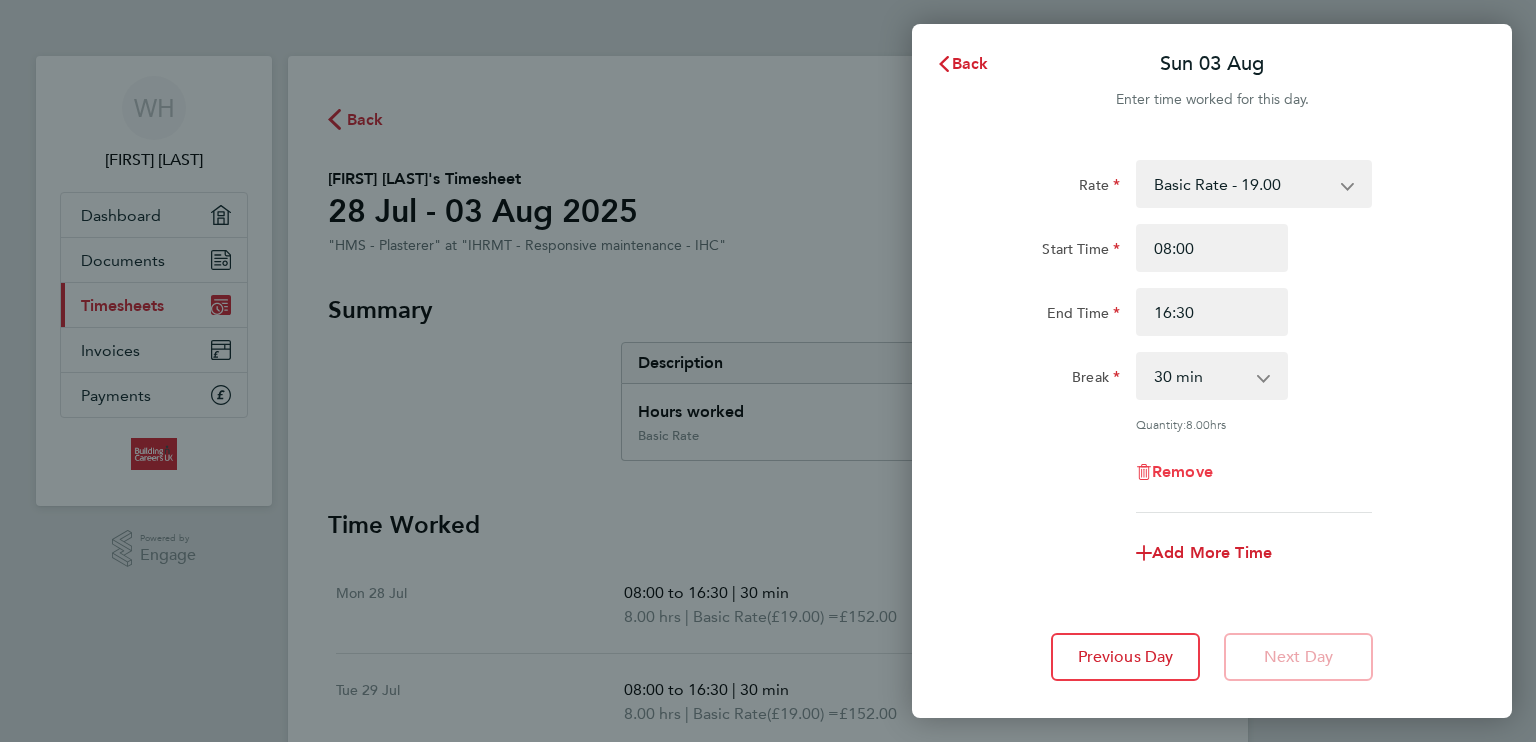 click on "Remove" 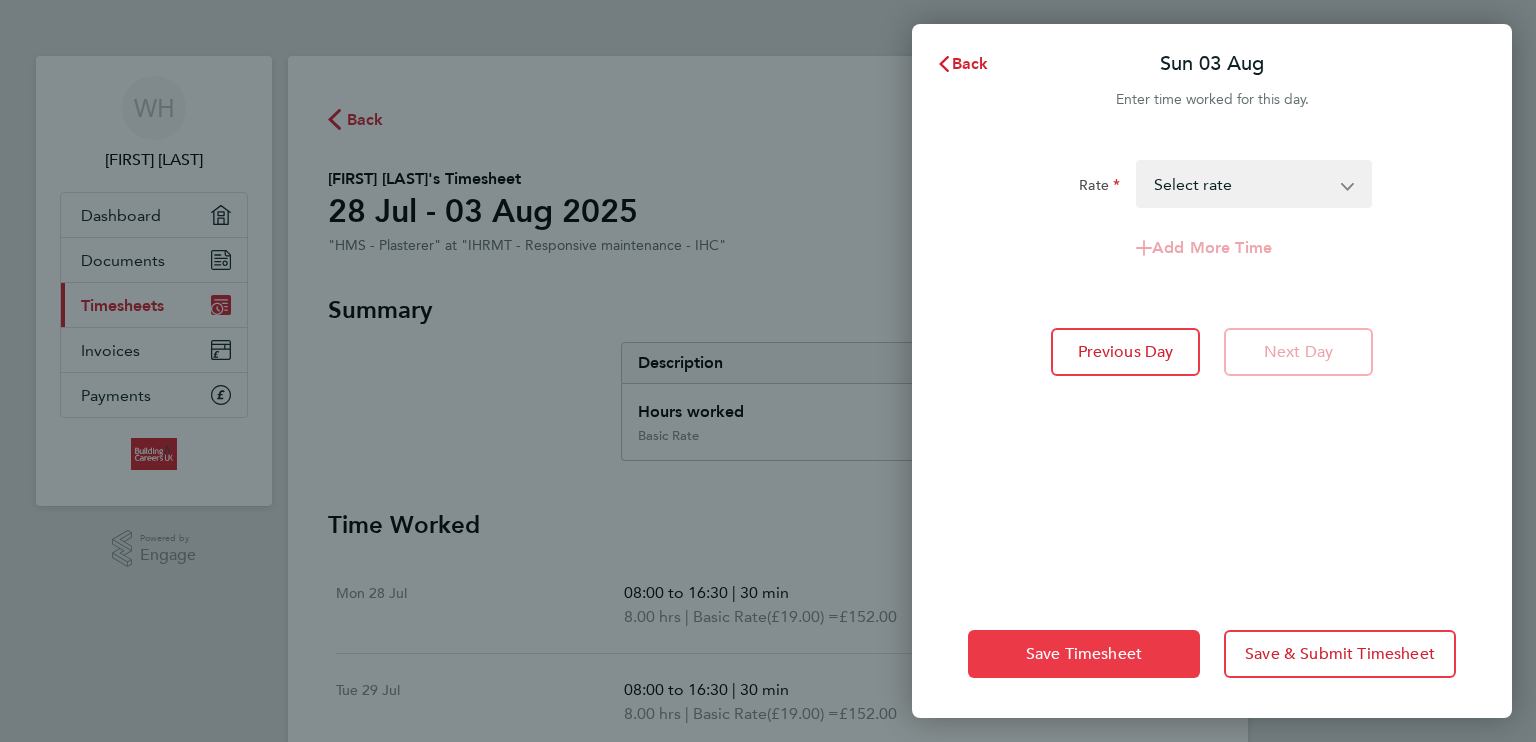click on "Save Timesheet" 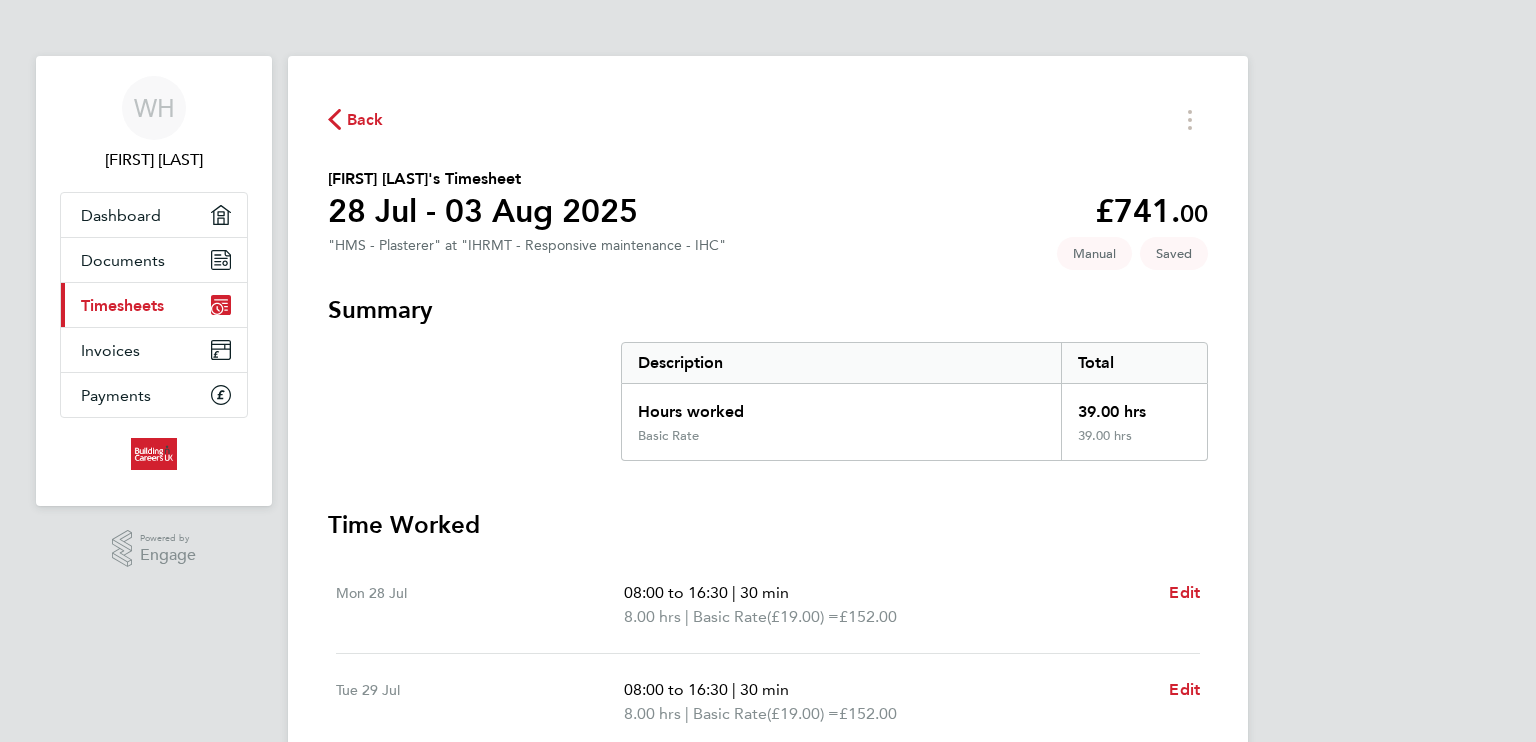 click on "WH   [FIRST] [LAST]   Applications:   Dashboard
Documents
Current page:   Timesheets
Invoices
Payments
.st0{fill:#C0C1C2;}
Powered by Engage
Back
[FIRST] [LAST]'s Timesheet   [DATE] - [DATE]   £741. 00  "HMS -  Plasterer" at "IHRMT - Responsive maintenance - IHC"   Saved   Manual   Summary   Description   Total   Hours worked   39.00 hrs   Basic Rate   39.00 hrs   Time Worked   Mon [DATE]   08:00 to 16:30   |   30 min   8.00 hrs   |   Basic Rate   (£19.00) =   £152.00   Edit   Tue [DATE]   08:00 to 16:30   |   30 min   8.00 hrs   |   Basic Rate   (£19.00) =   £152.00   Edit   Wed [DATE]   08:00 to 16:30   |   30 min   8.00 hrs   |   Basic Rate   (£19.00) =   £152.00   Edit   Thu [DATE]   08:00 to 16:30   |   30 min   8.00 hrs   |   Basic Rate" at bounding box center (768, 682) 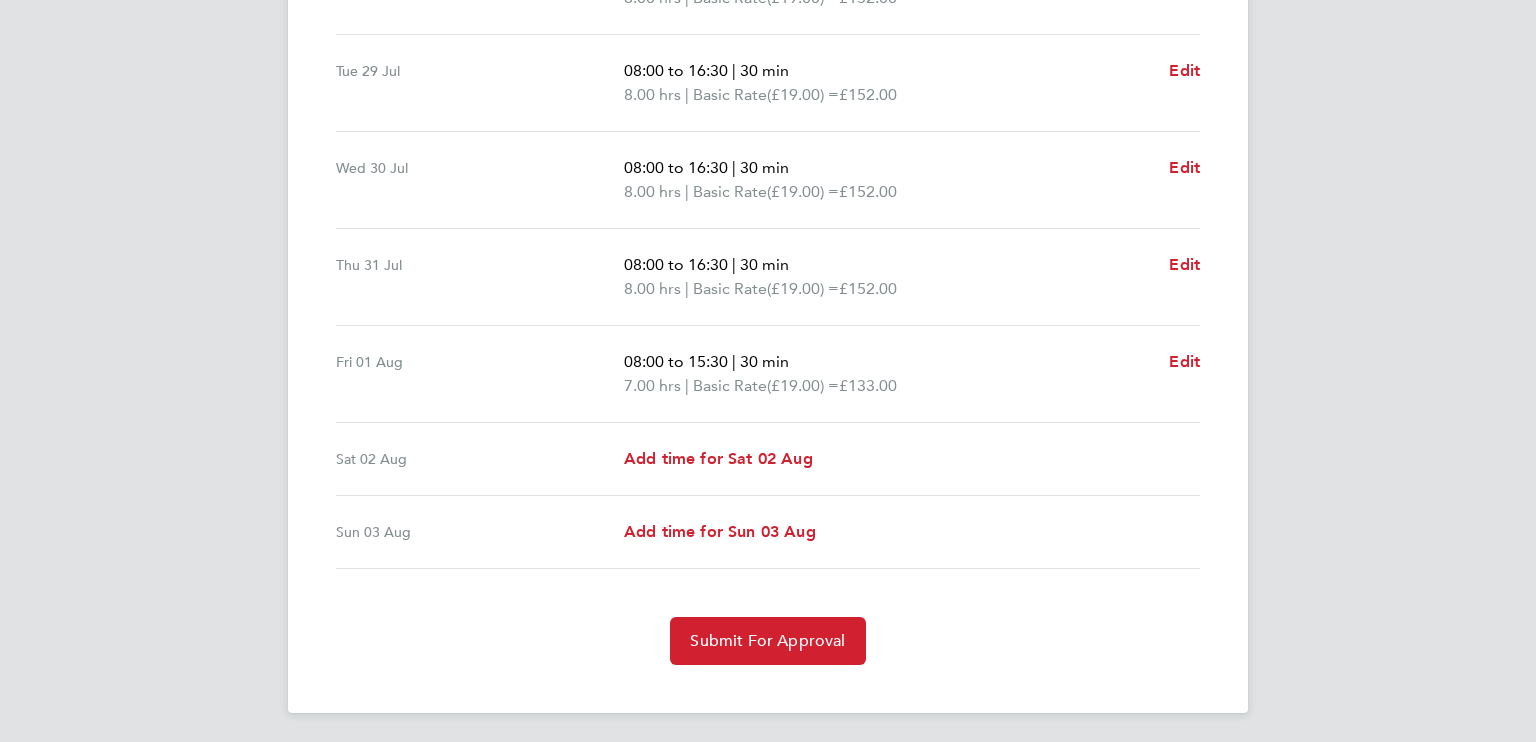 scroll, scrollTop: 620, scrollLeft: 0, axis: vertical 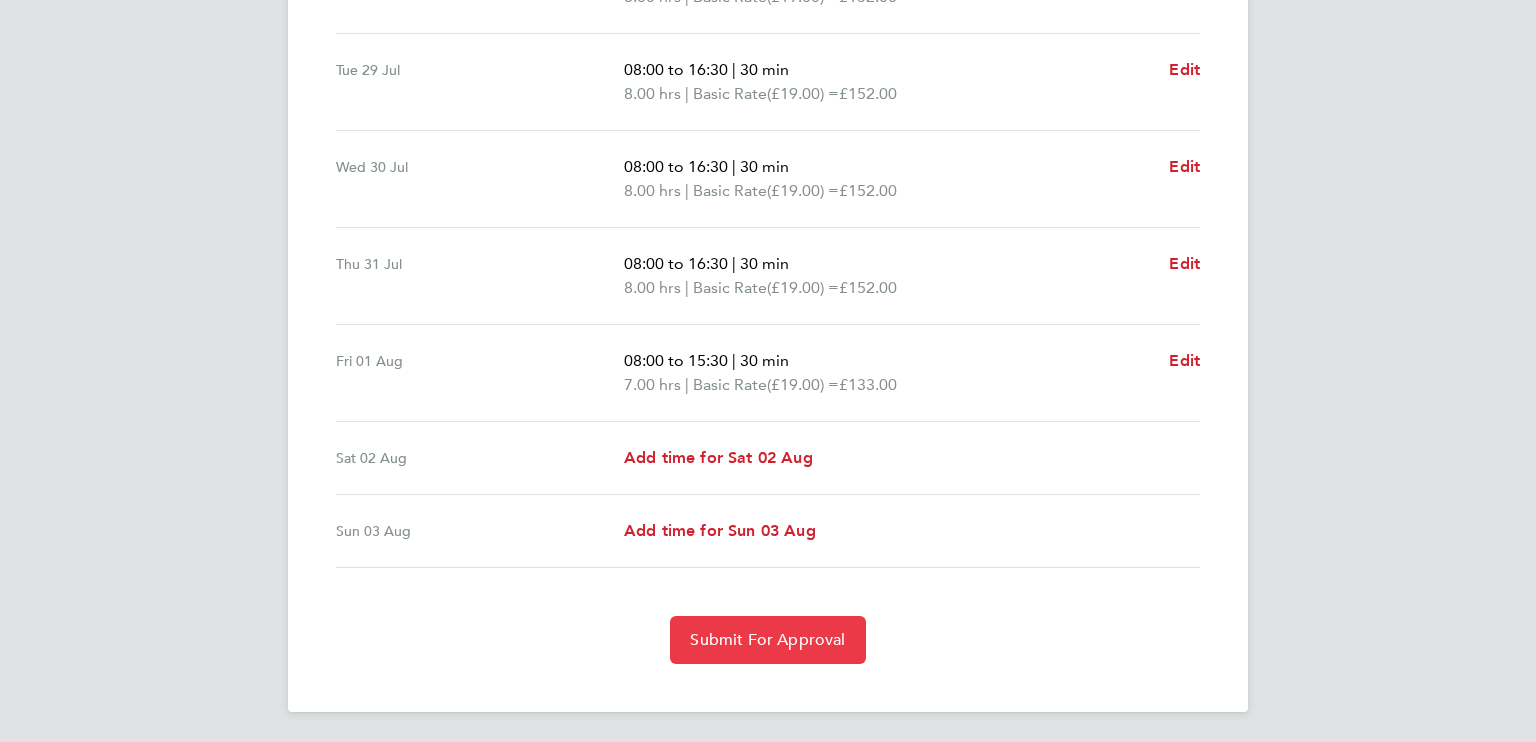click on "Submit For Approval" 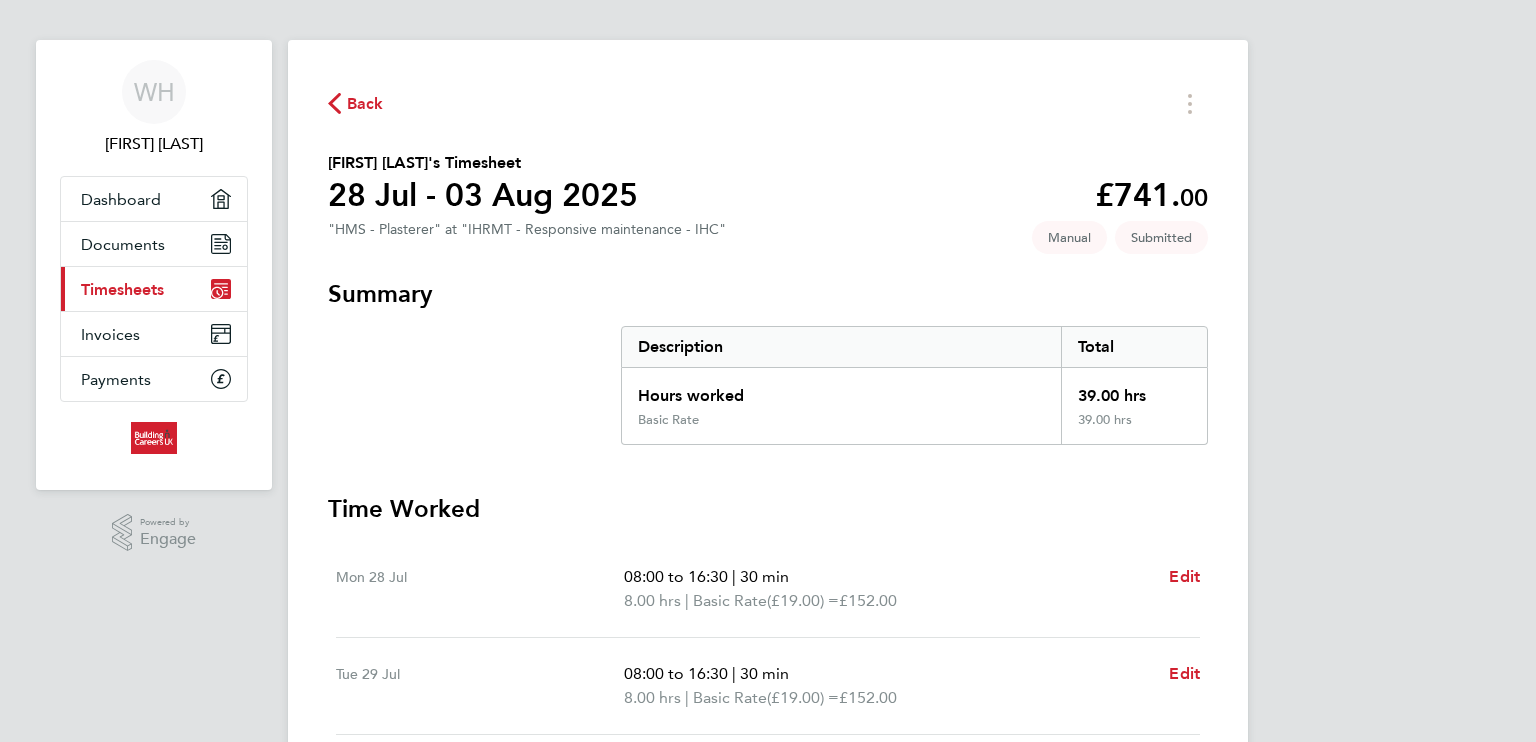 scroll, scrollTop: 0, scrollLeft: 0, axis: both 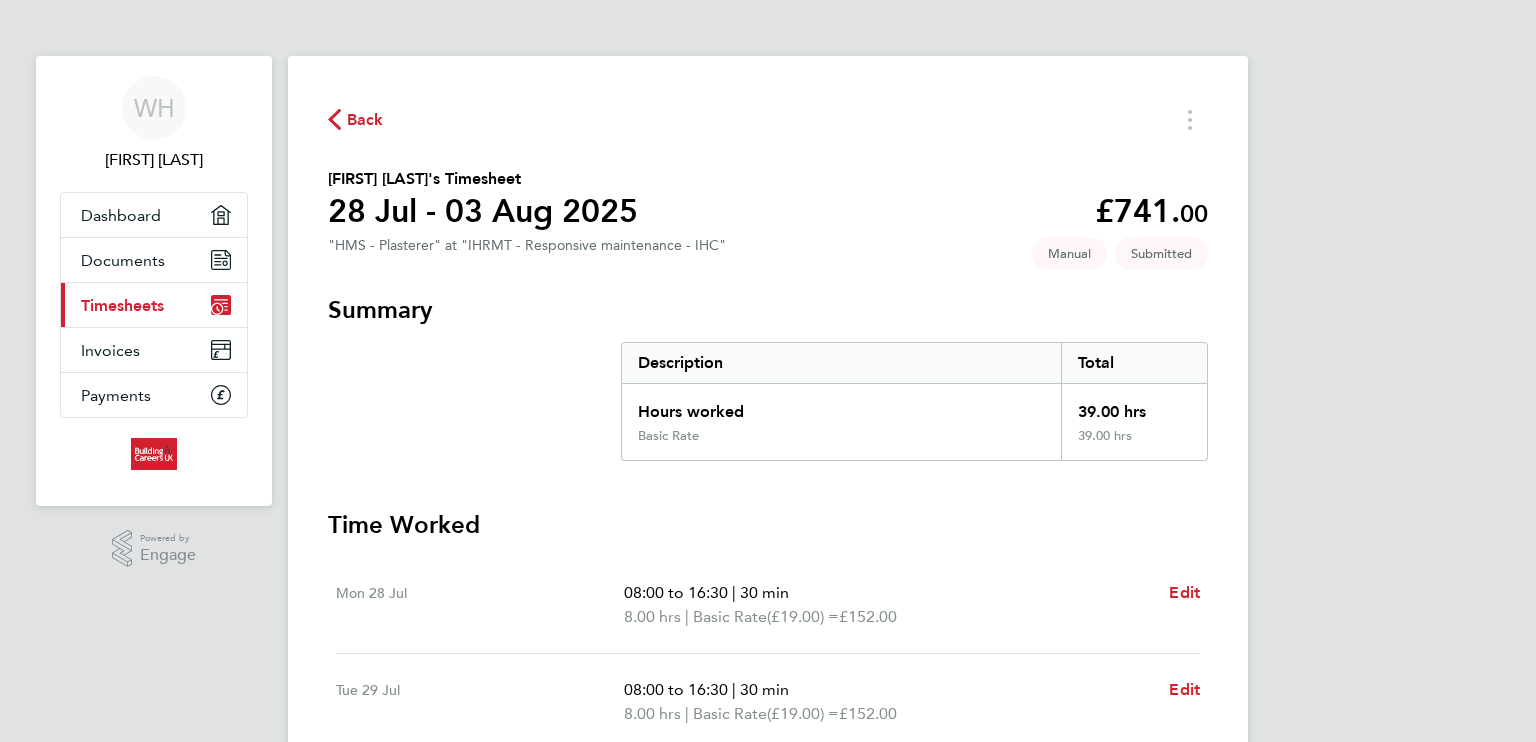 click on "WH   [FIRST] [LAST]   Applications:   Dashboard
Documents
Current page:   Timesheets
Invoices
Payments
.st0{fill:#C0C1C2;}
Powered by Engage
Back
[FIRST] [LAST]'s Timesheet   [DATE] - [DATE]   £741. 00  "HMS -  Plasterer" at "IHRMT - Responsive maintenance - IHC"   Submitted   Manual   Summary   Description   Total   Hours worked   39.00 hrs   Basic Rate   39.00 hrs   Time Worked   Mon [DATE]   08:00 to 16:30   |   30 min   8.00 hrs   |   Basic Rate   (£19.00) =   £152.00   Edit   Tue [DATE]   08:00 to 16:30   |   30 min   8.00 hrs   |   Basic Rate   (£19.00) =   £152.00   Edit   Wed [DATE]   08:00 to 16:30   |   30 min   8.00 hrs   |   Basic Rate   (£19.00) =   £152.00   Edit   Thu [DATE]   08:00 to 16:30   |   30 min   8.00 hrs   |   Basic Rate" at bounding box center (768, 634) 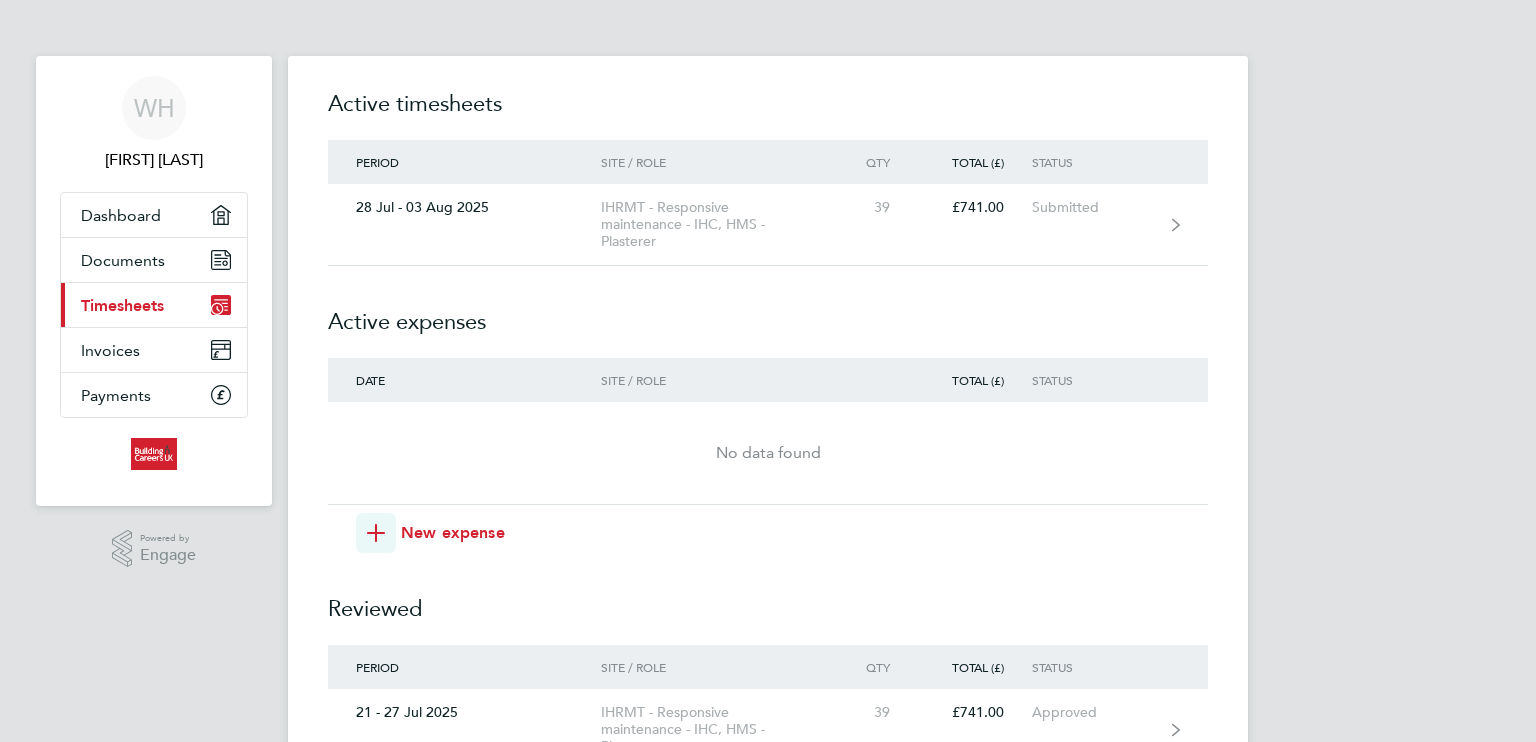 click on "WH   [FIRST] [LAST]   Applications:   Dashboard
Documents
Current page:   Timesheets
Invoices
Payments
.st0{fill:#C0C1C2;}
Powered by Engage  Timesheets   Expenses  Active timesheets Period Site / Role Qty Total (£) Status  [DATE] - [DATE]  IHRMT - Responsive maintenance - IHC, HMS -  Plasterer  39   £741.00   Submitted
Active expenses Date Site / Role Total (£) Status  No data found
New expense Reviewed Period Site / Role Qty Total (£) Status  [DATE] - [DATE]  IHRMT - Responsive maintenance - IHC, HMS -  Plasterer  39   £741.00   Approved
[DATE] - [DATE]  IHRMT - Responsive maintenance - IHC, HMS -  Plasterer  39   £741.00   Approved
[DATE] - [DATE]  IHRMT - Responsive maintenance - IHC, HMS -  Plasterer  39   £741.00   Approved
39" at bounding box center (768, 667) 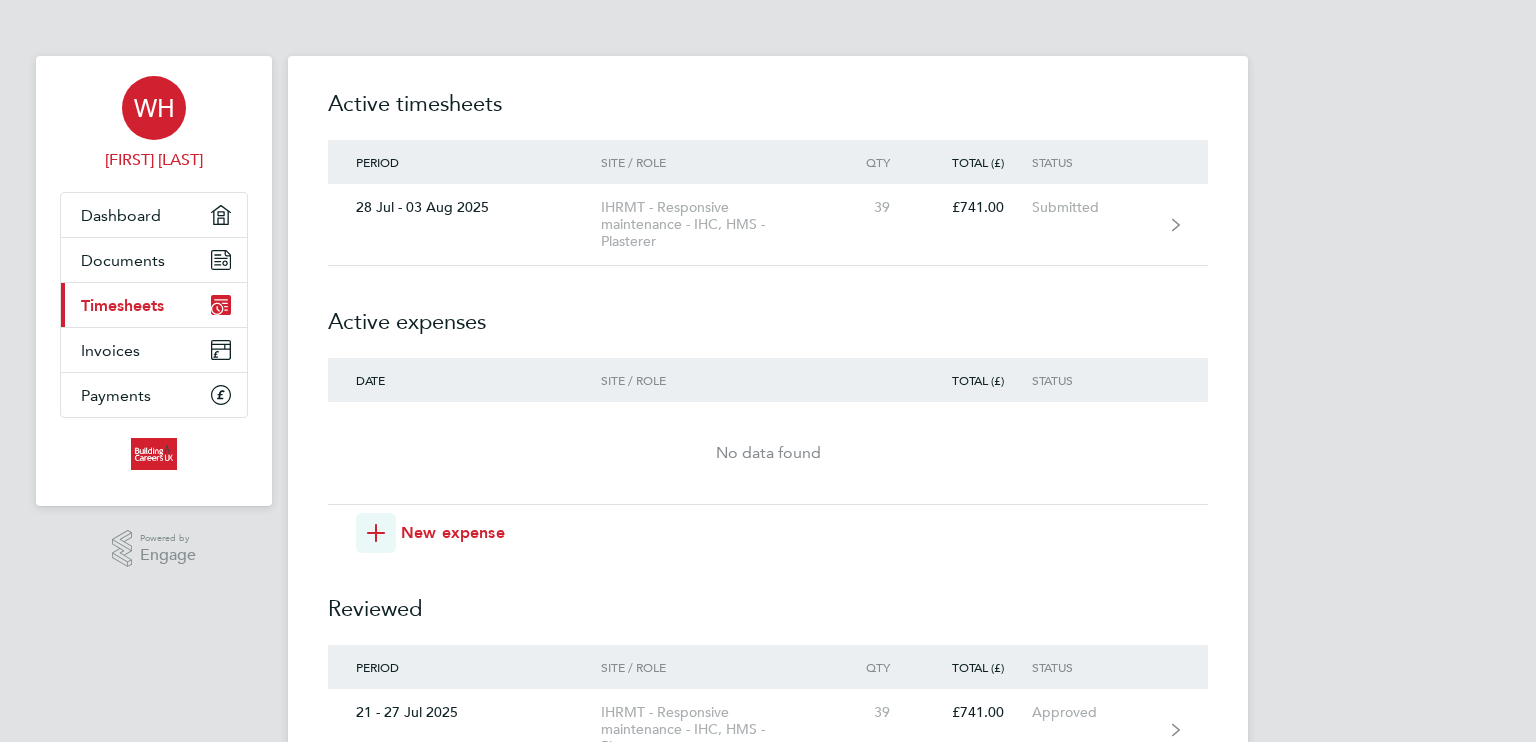 click on "WH" at bounding box center [154, 108] 